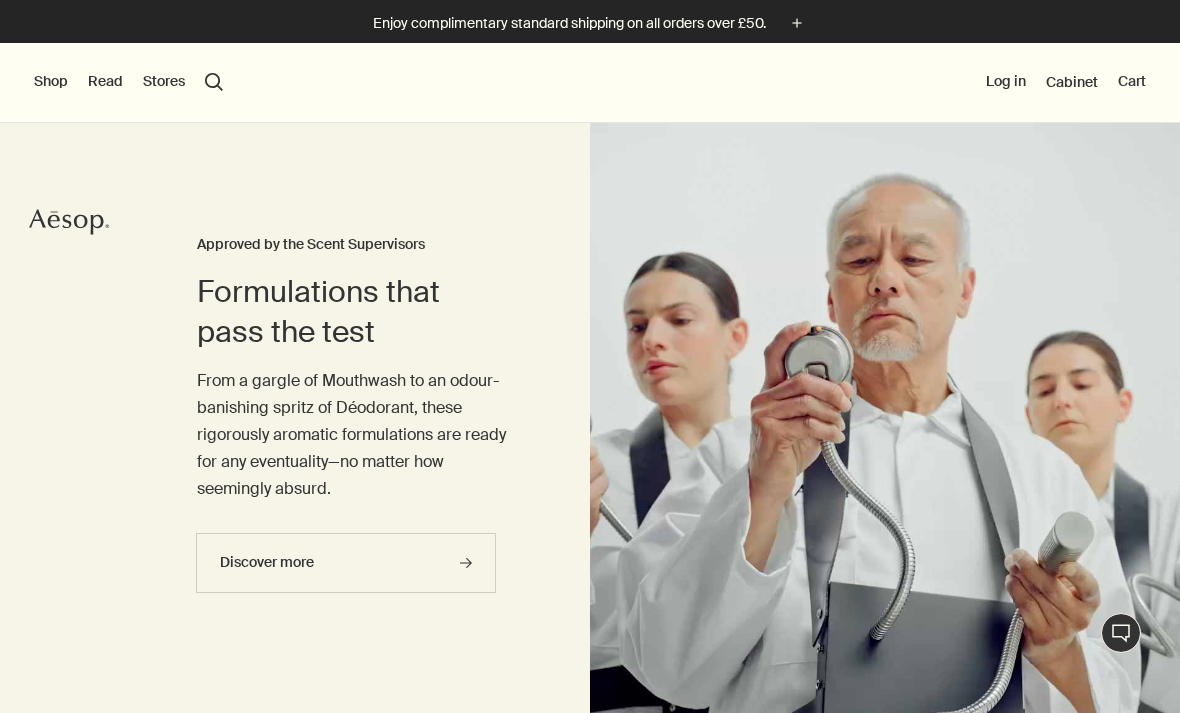 scroll, scrollTop: 0, scrollLeft: 0, axis: both 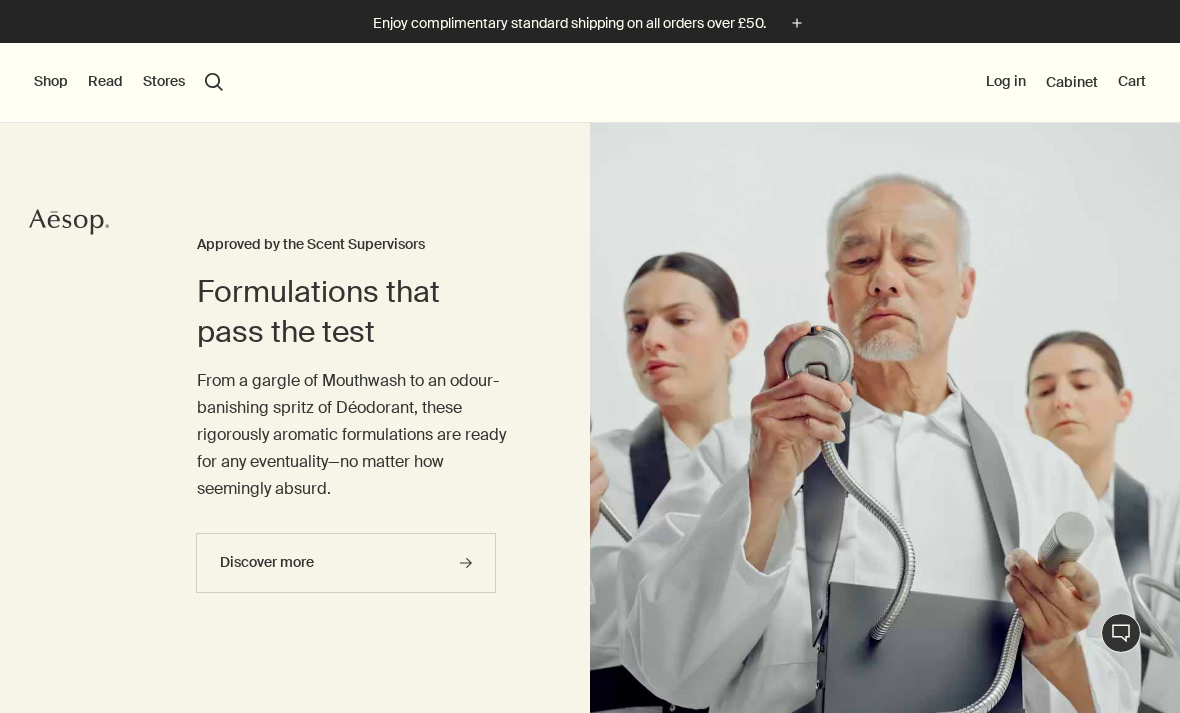 click on "Shop" at bounding box center (51, 82) 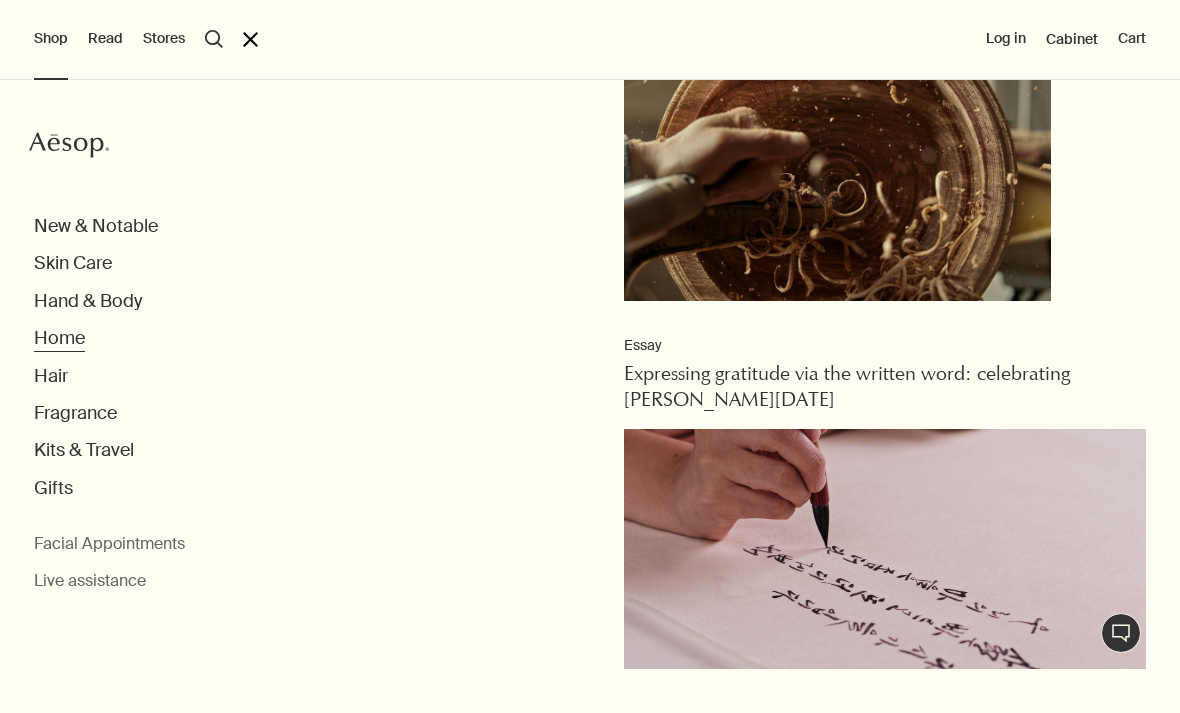 scroll, scrollTop: 1373, scrollLeft: 0, axis: vertical 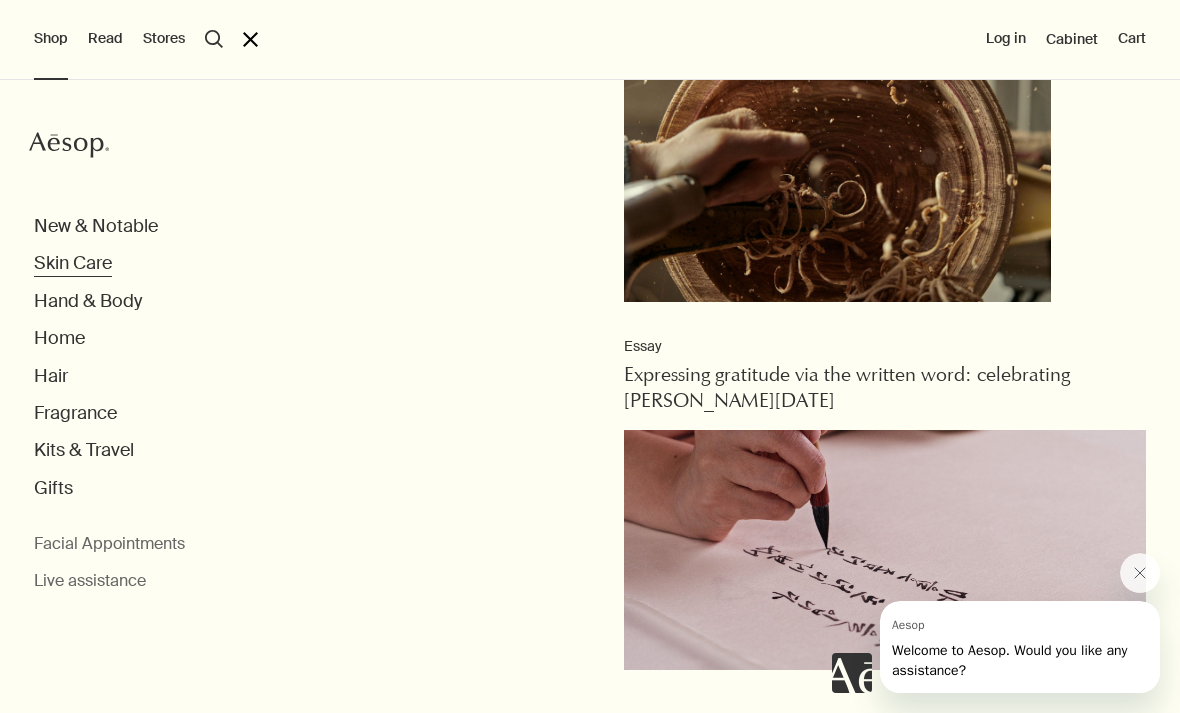 click on "Skin Care" at bounding box center [73, 263] 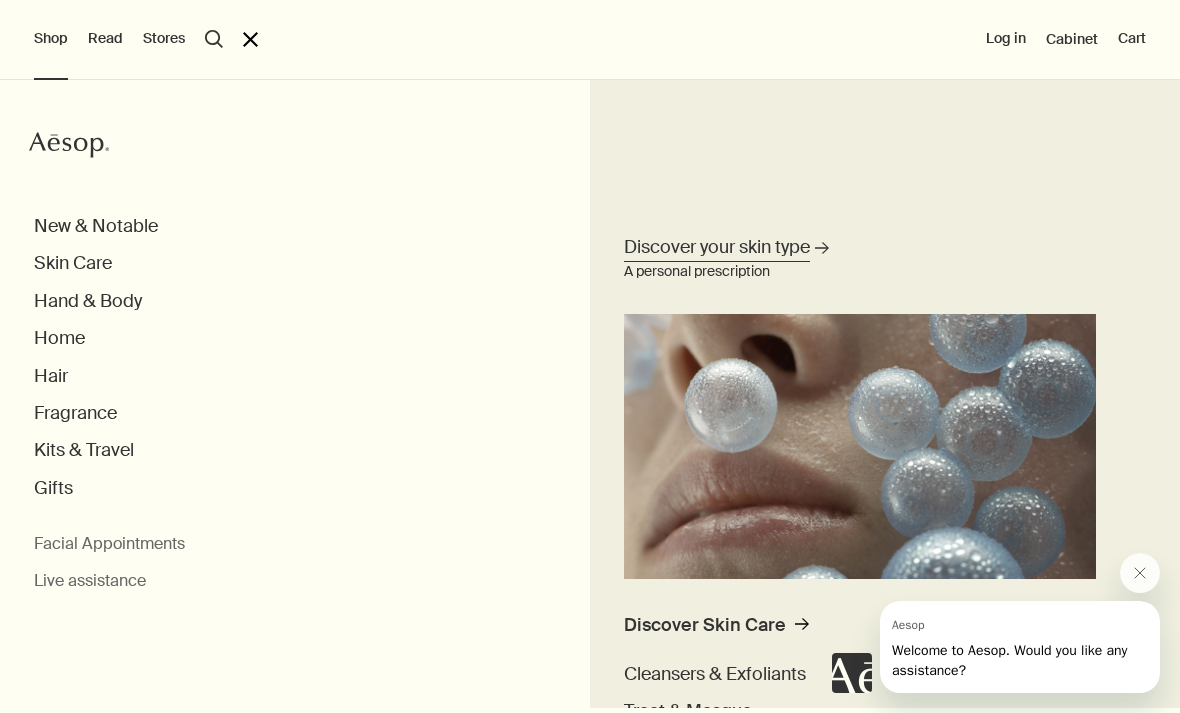 click on "Discover your skin type" at bounding box center (717, 247) 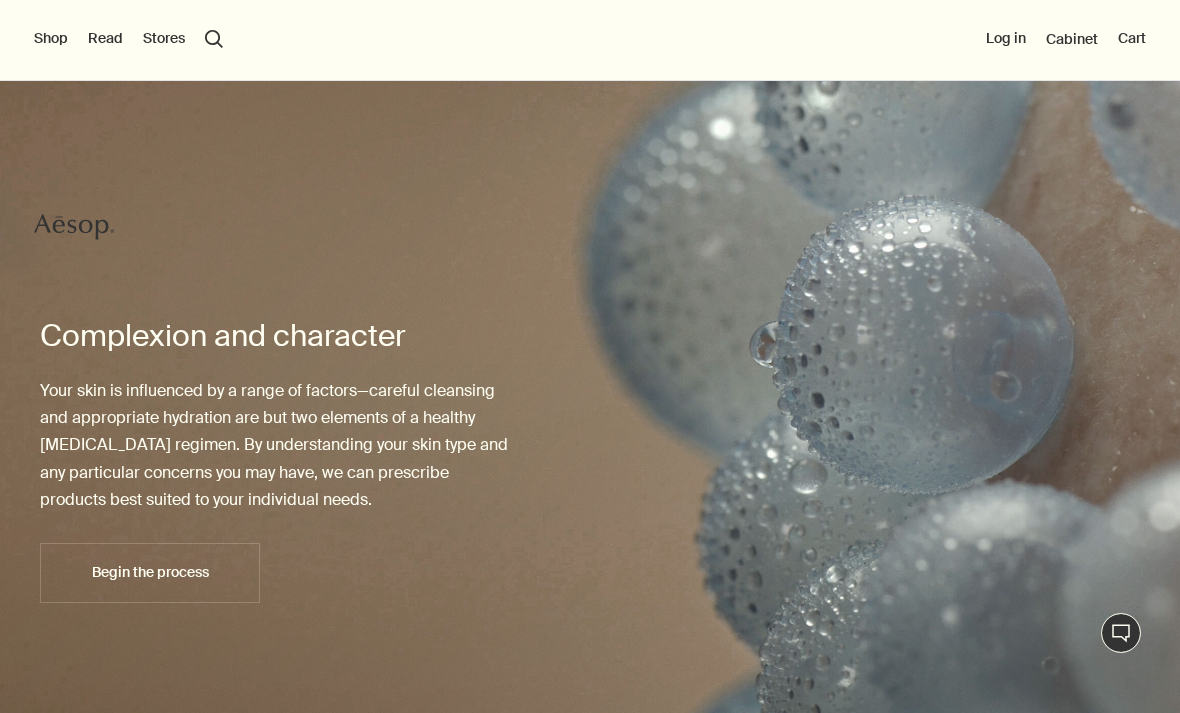 scroll, scrollTop: 0, scrollLeft: 0, axis: both 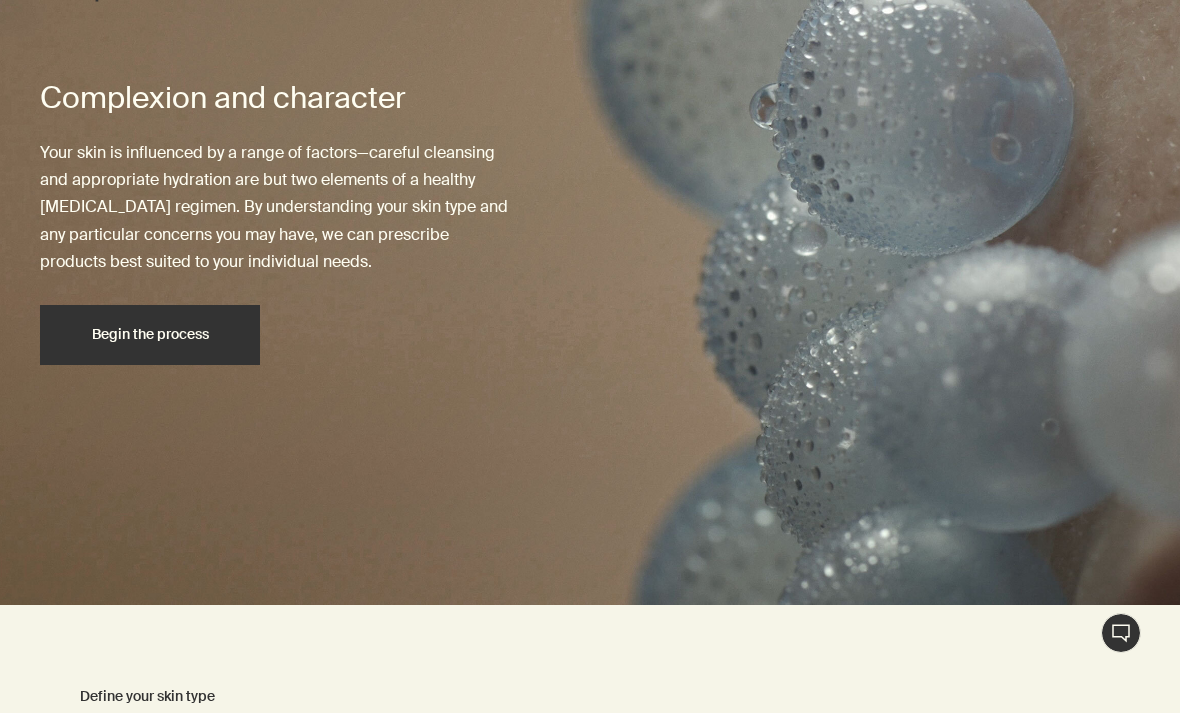 click on "Begin the process" at bounding box center (150, 335) 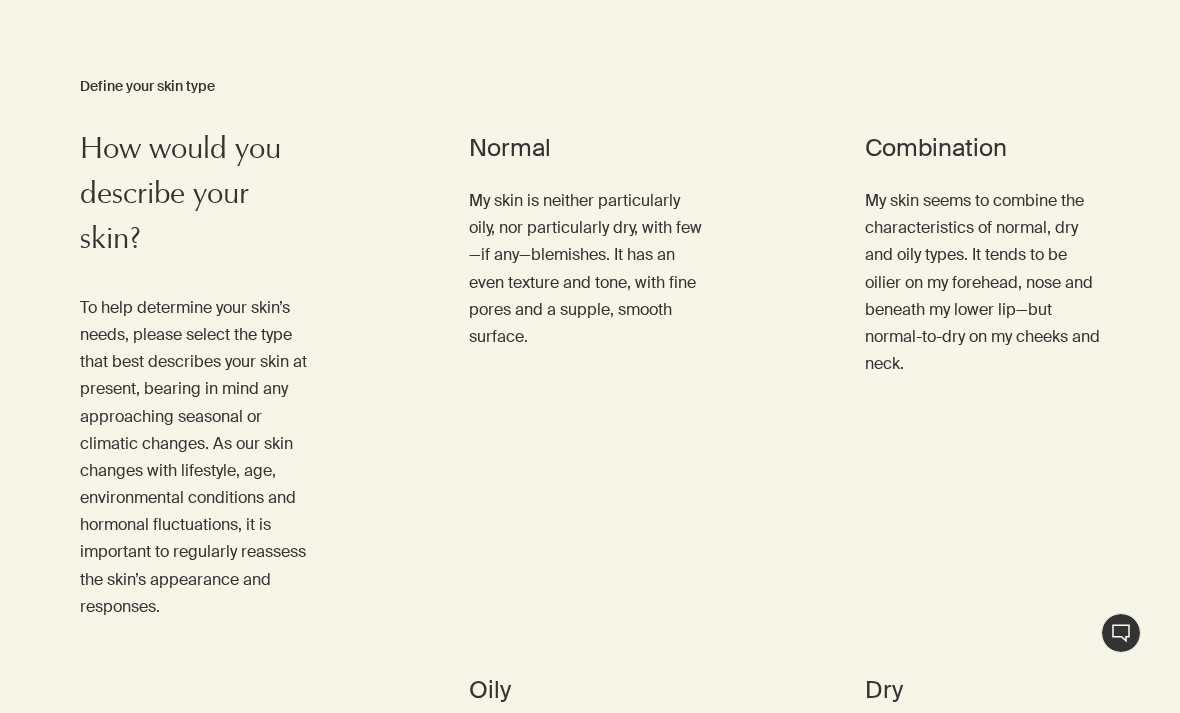 scroll, scrollTop: 877, scrollLeft: 0, axis: vertical 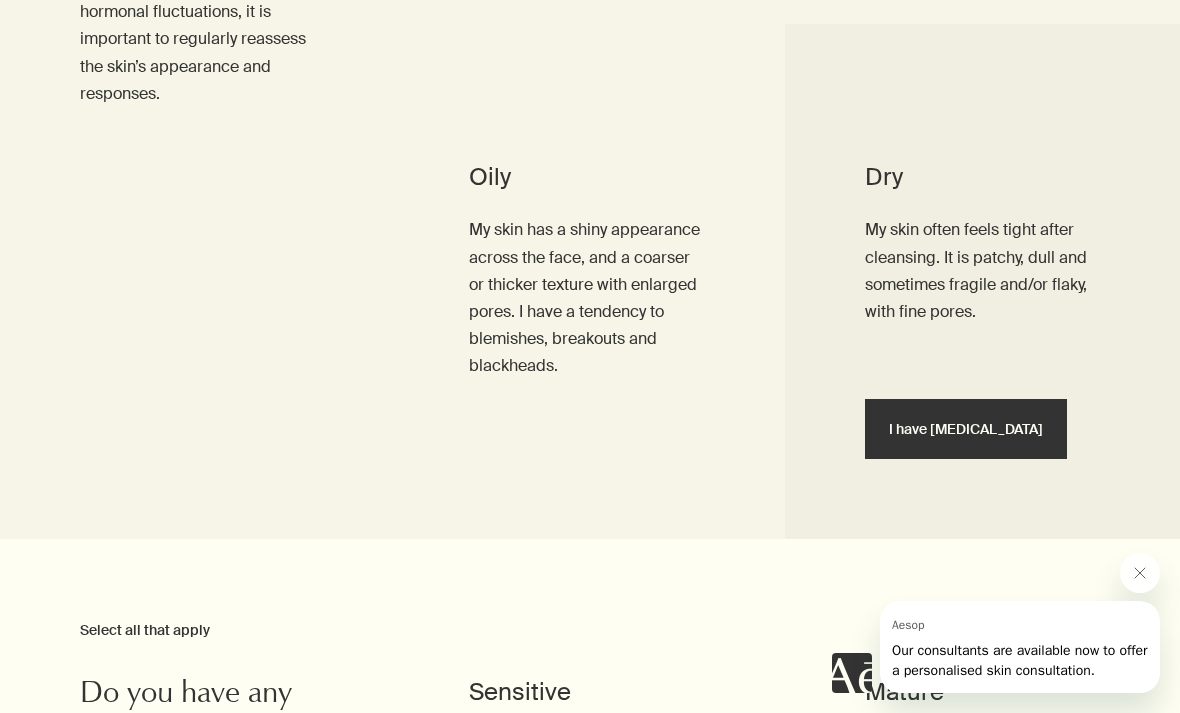 click on "I have [MEDICAL_DATA]" at bounding box center (966, 429) 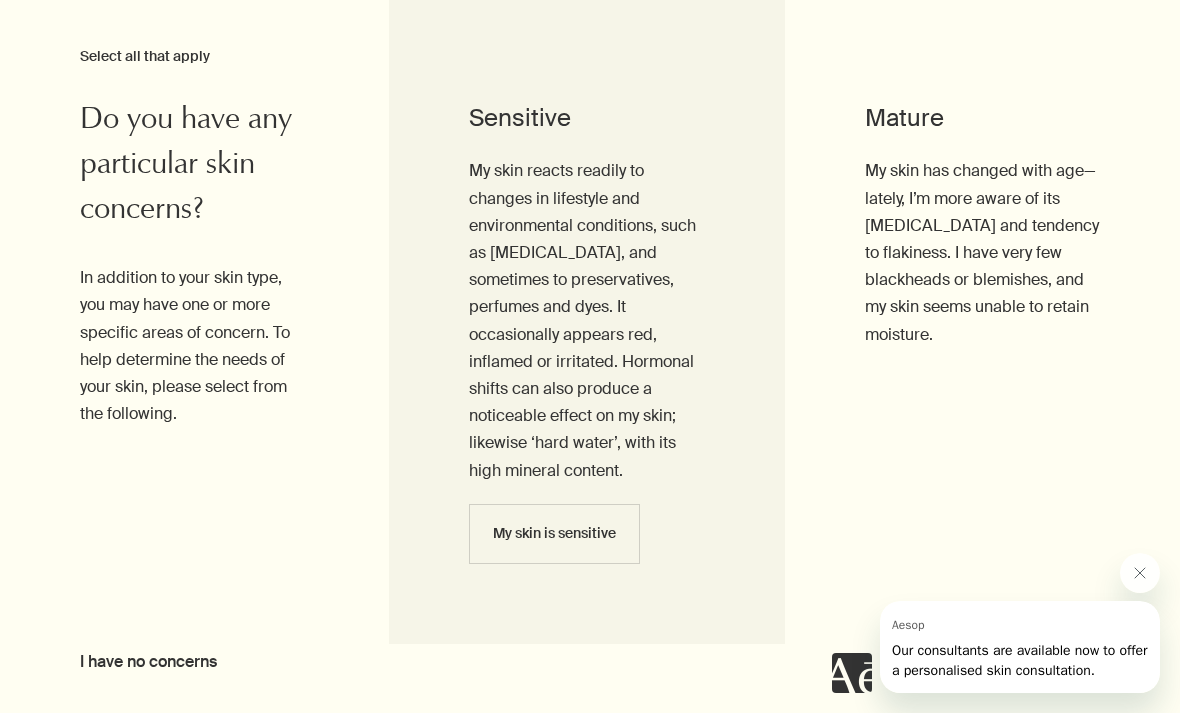 scroll, scrollTop: 1953, scrollLeft: 0, axis: vertical 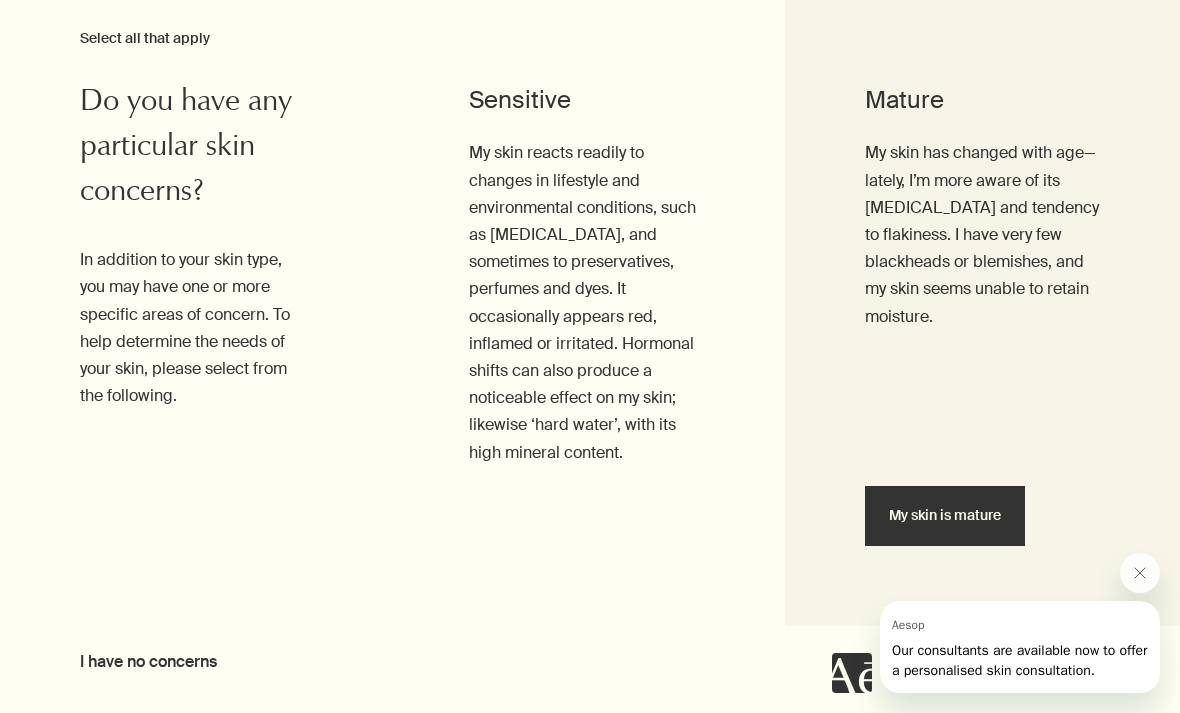 click on "My skin is mature" at bounding box center (945, 515) 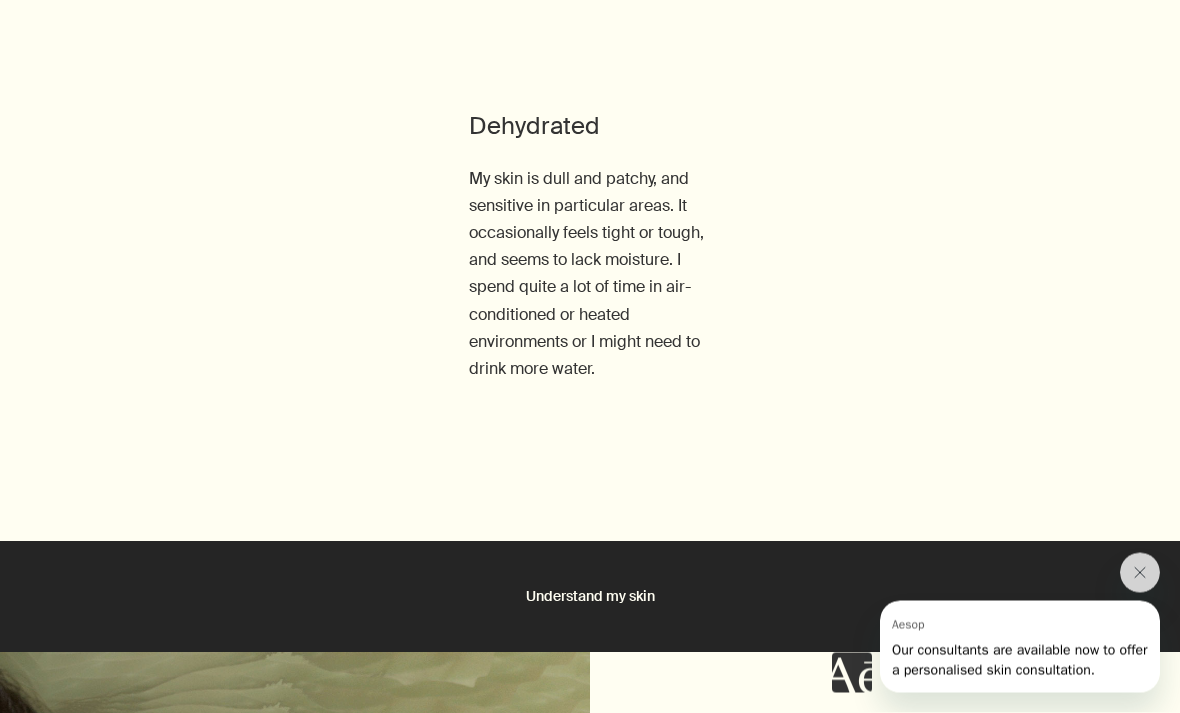 scroll, scrollTop: 2607, scrollLeft: 0, axis: vertical 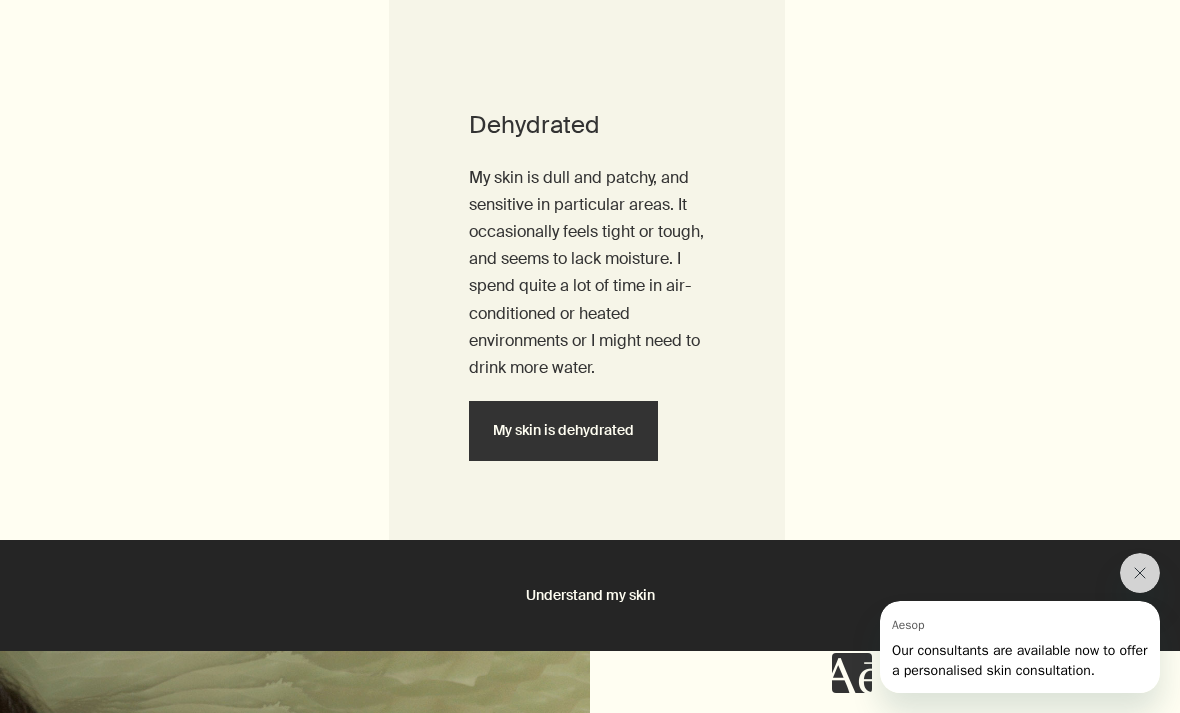 click on "My skin is dehydrated" at bounding box center [563, 430] 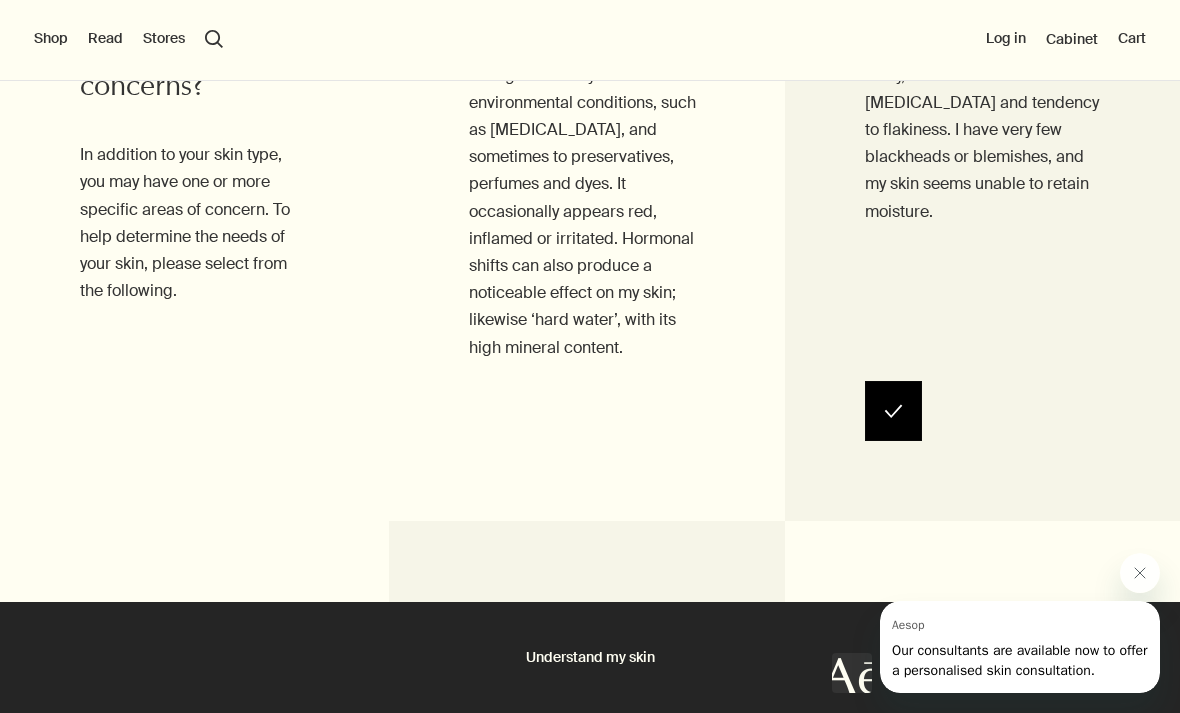 scroll, scrollTop: 2014, scrollLeft: 0, axis: vertical 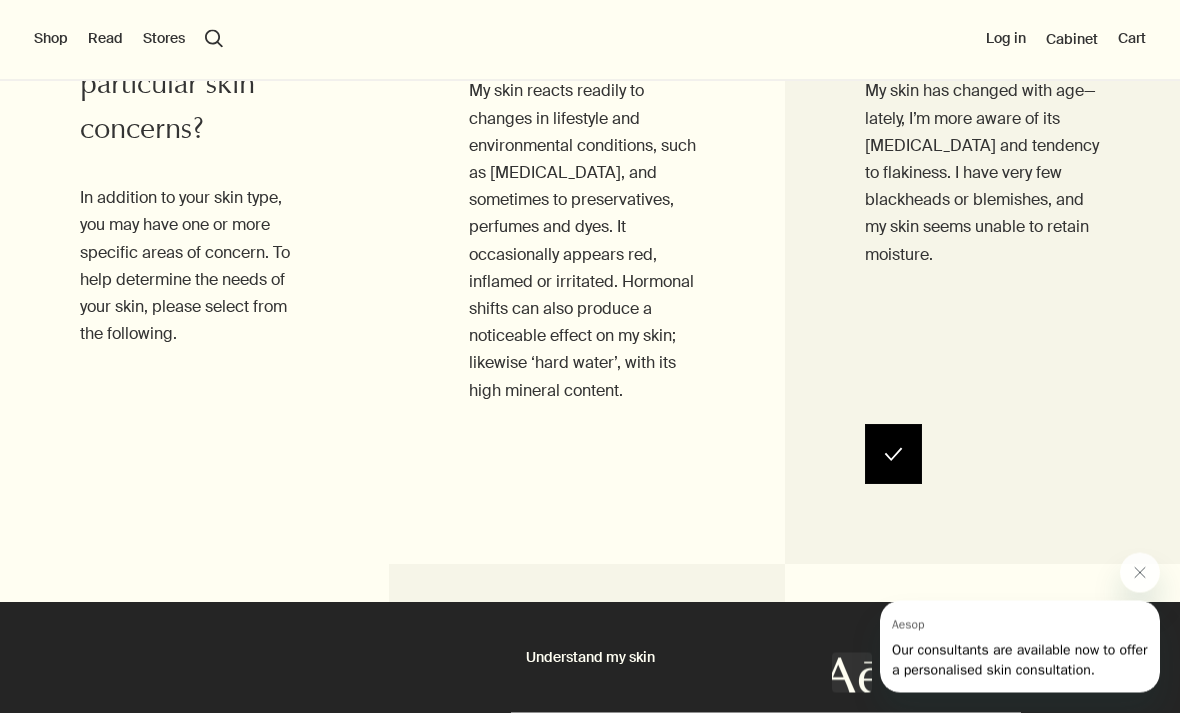 click at bounding box center (893, 455) 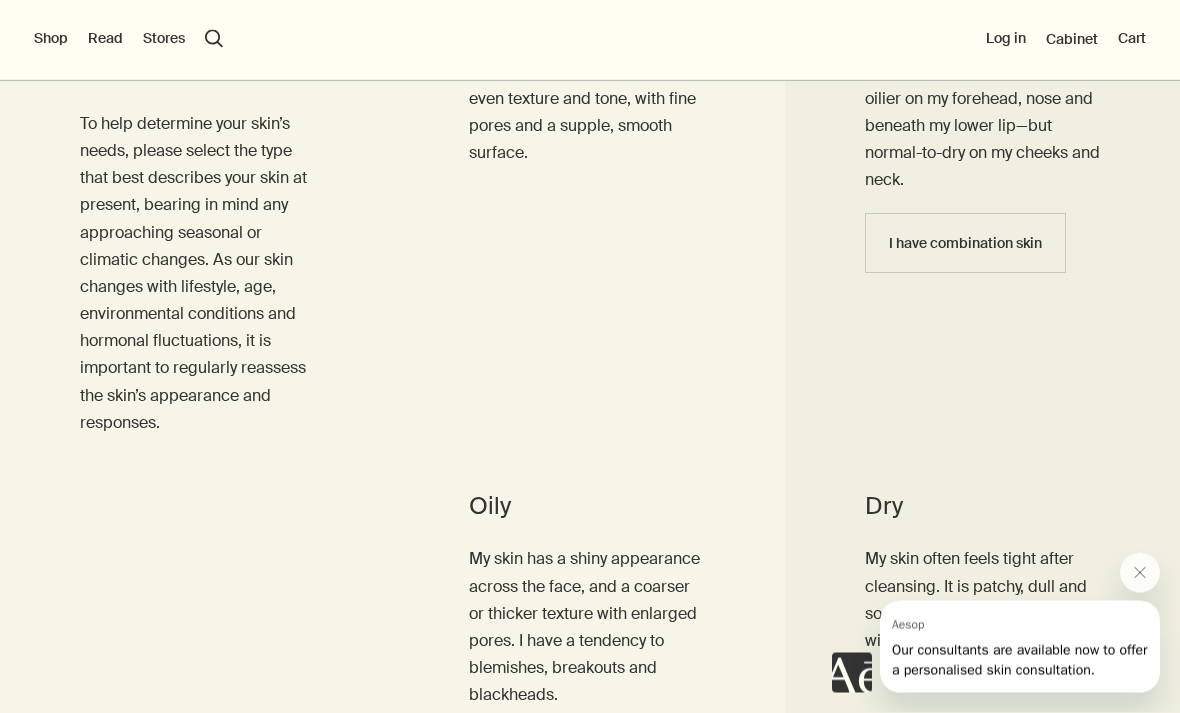 scroll, scrollTop: 1010, scrollLeft: 0, axis: vertical 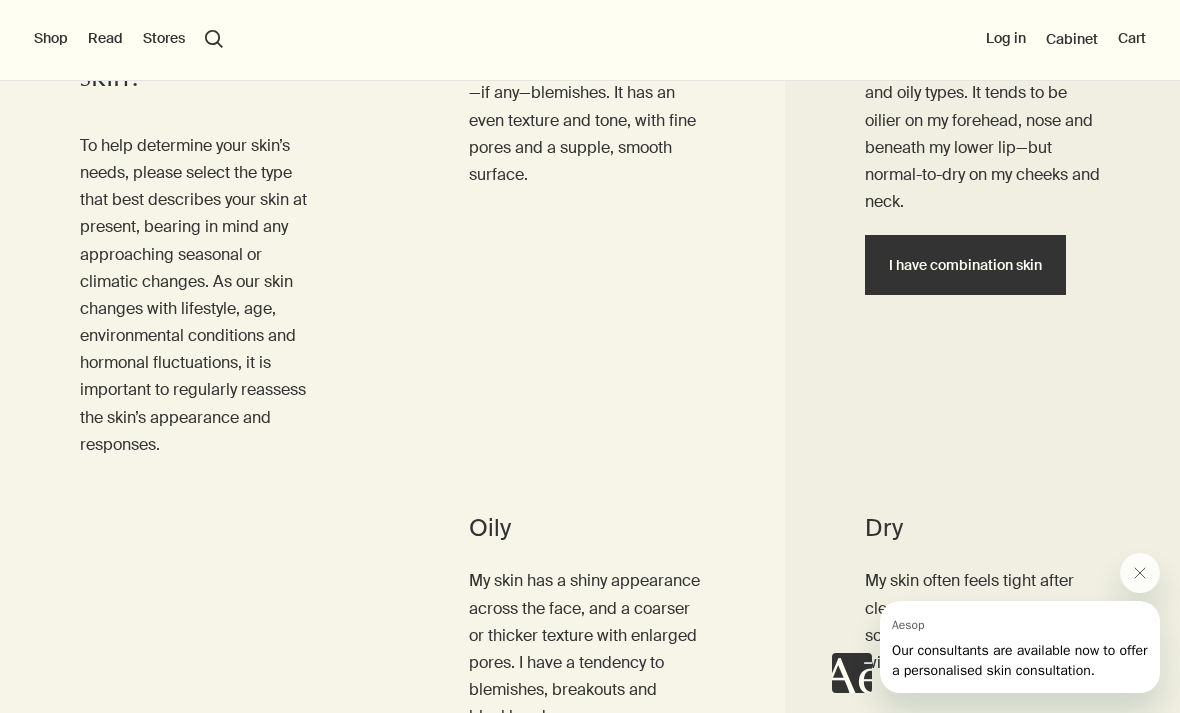 click on "I have combination skin" at bounding box center [965, 265] 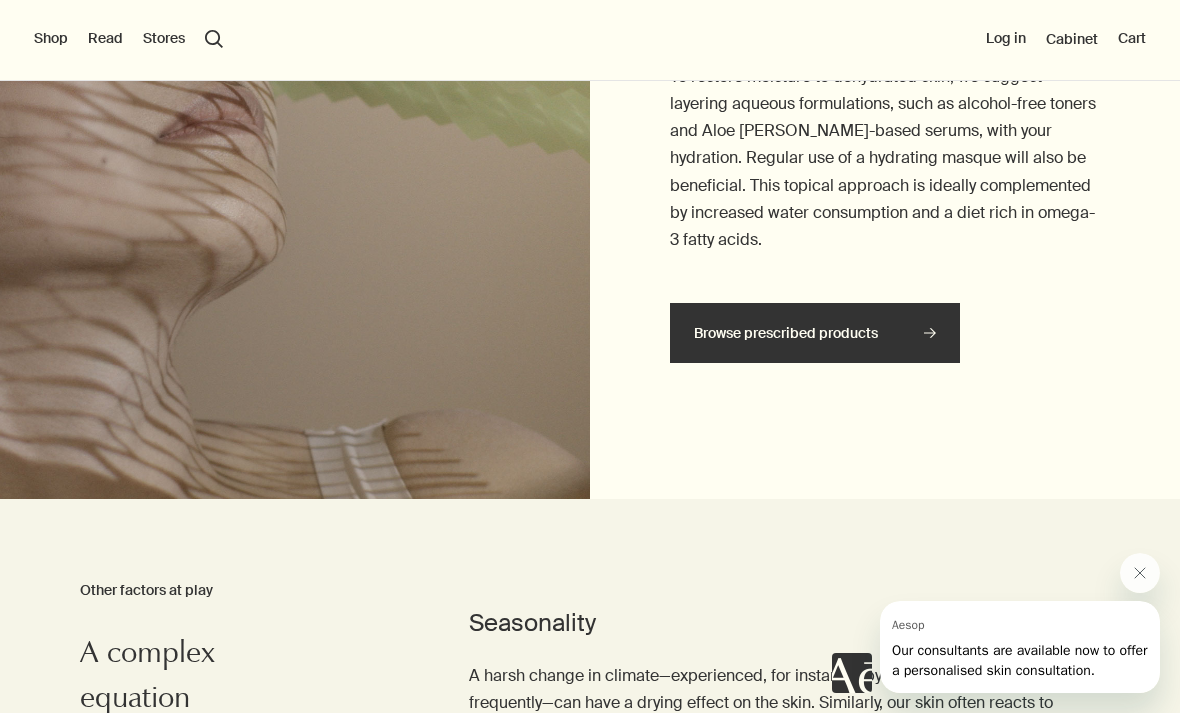 scroll, scrollTop: 3503, scrollLeft: 0, axis: vertical 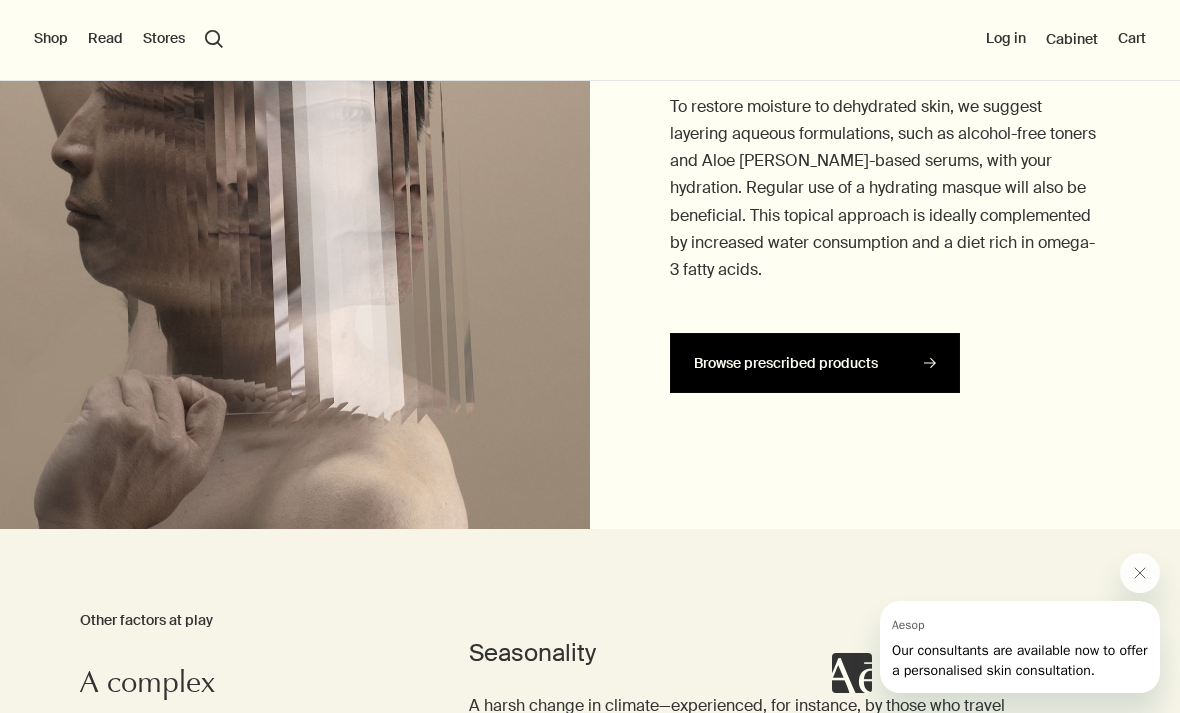 click on "Browse prescribed products" at bounding box center [815, 363] 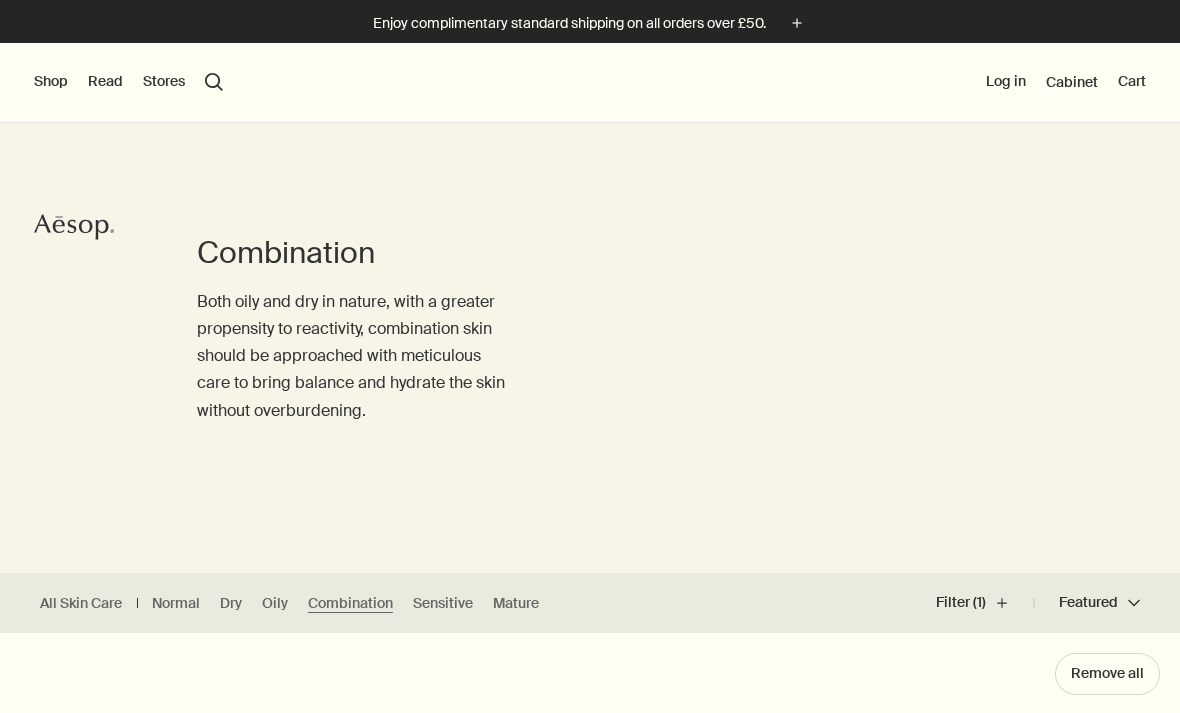 scroll, scrollTop: 136, scrollLeft: 0, axis: vertical 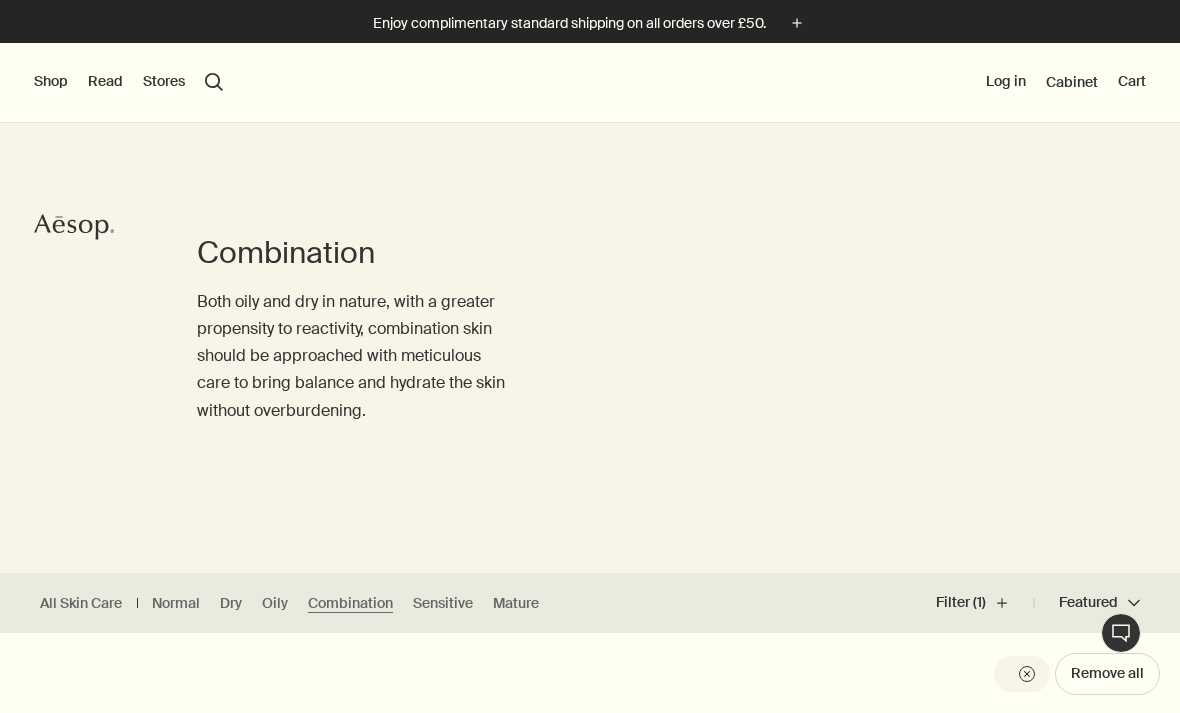 click on "Shop" at bounding box center (51, 82) 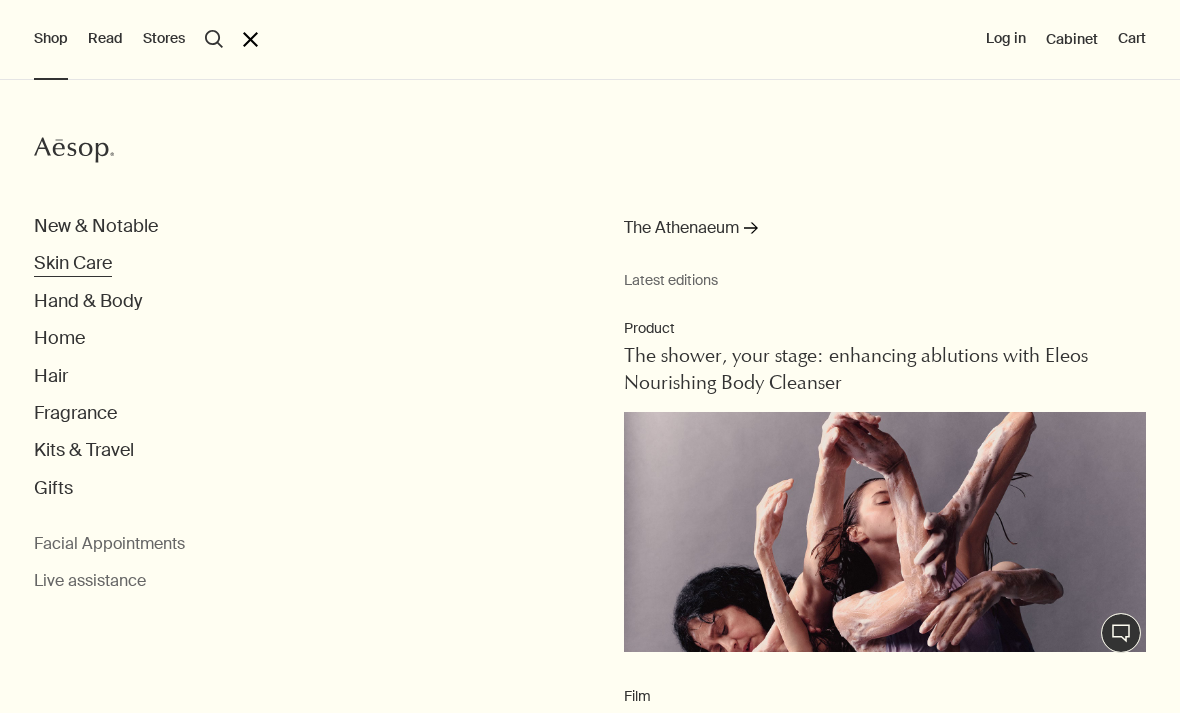 click on "Skin Care" at bounding box center [73, 263] 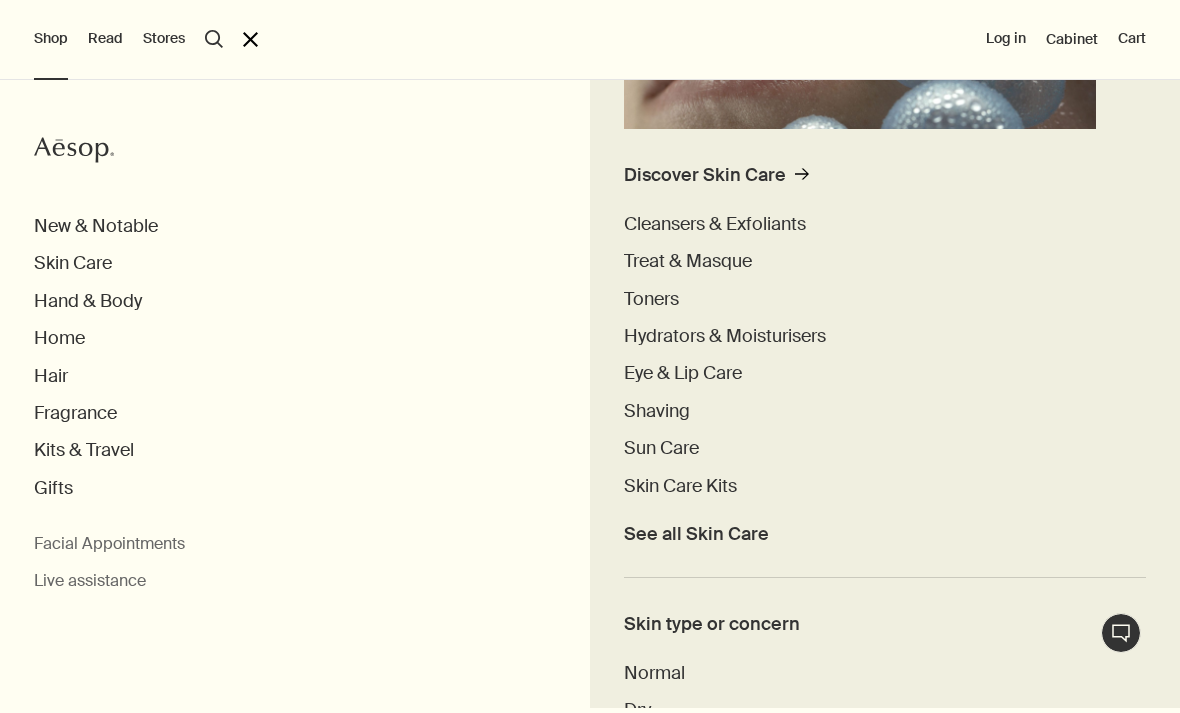 scroll, scrollTop: 480, scrollLeft: 0, axis: vertical 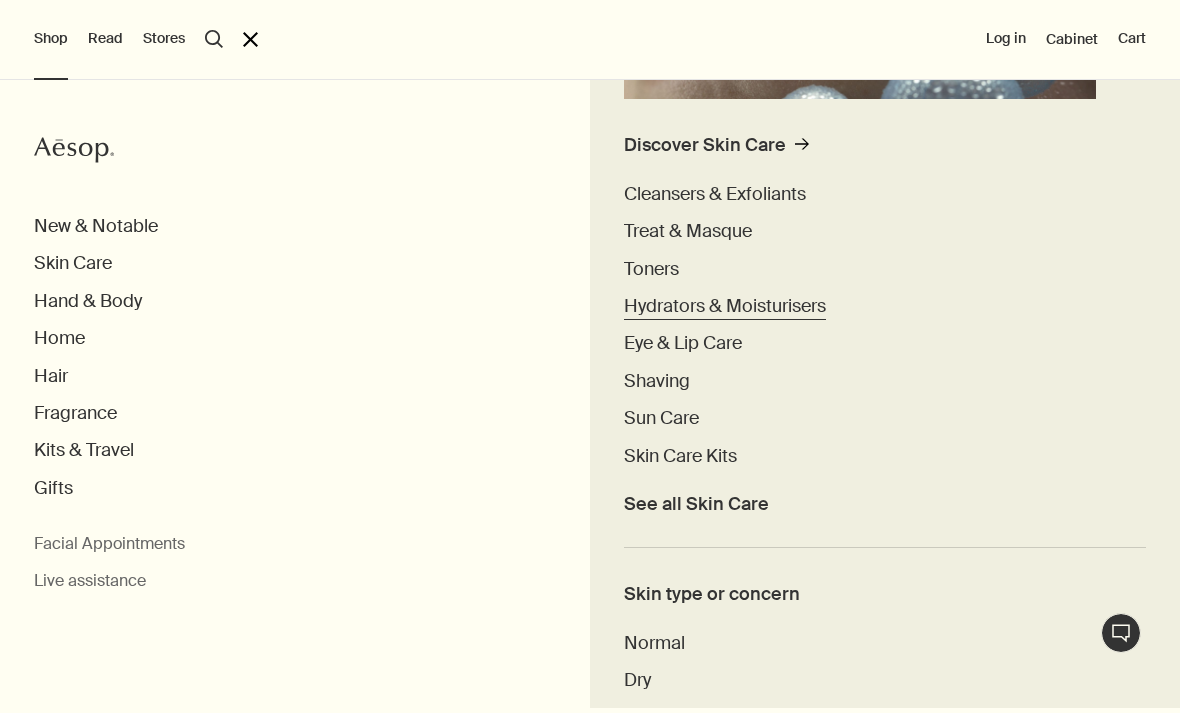 click on "Hydrators & Moisturisers" at bounding box center (725, 306) 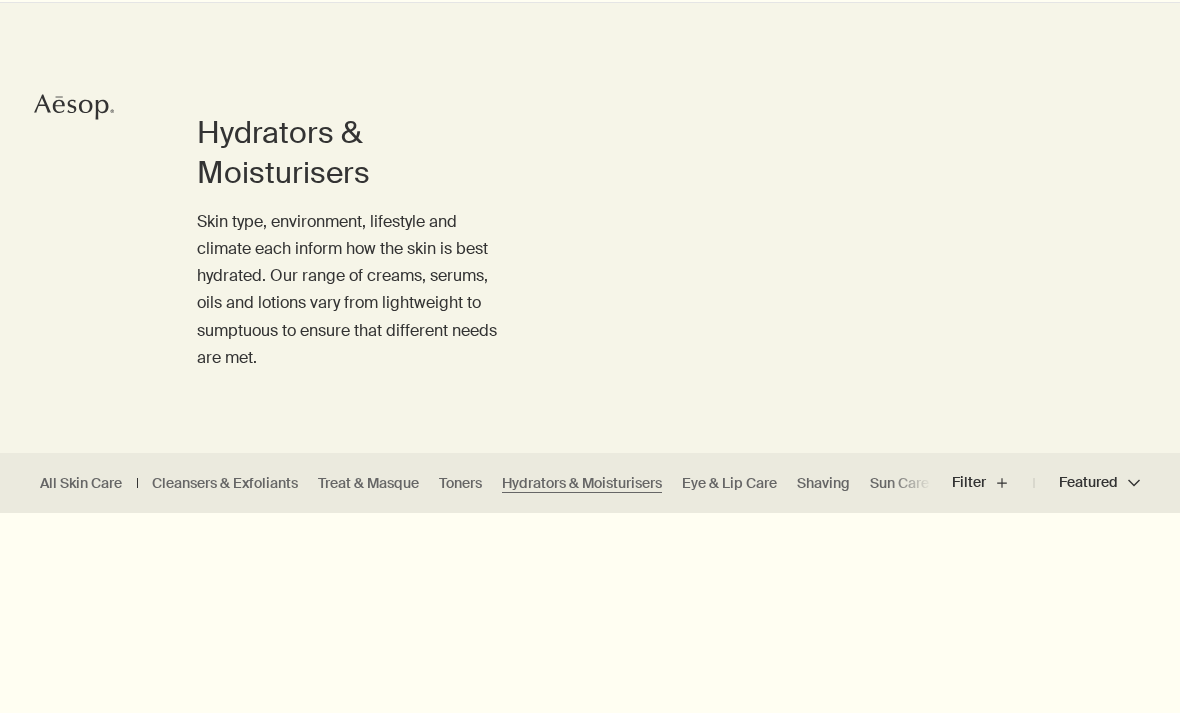 scroll, scrollTop: 0, scrollLeft: 0, axis: both 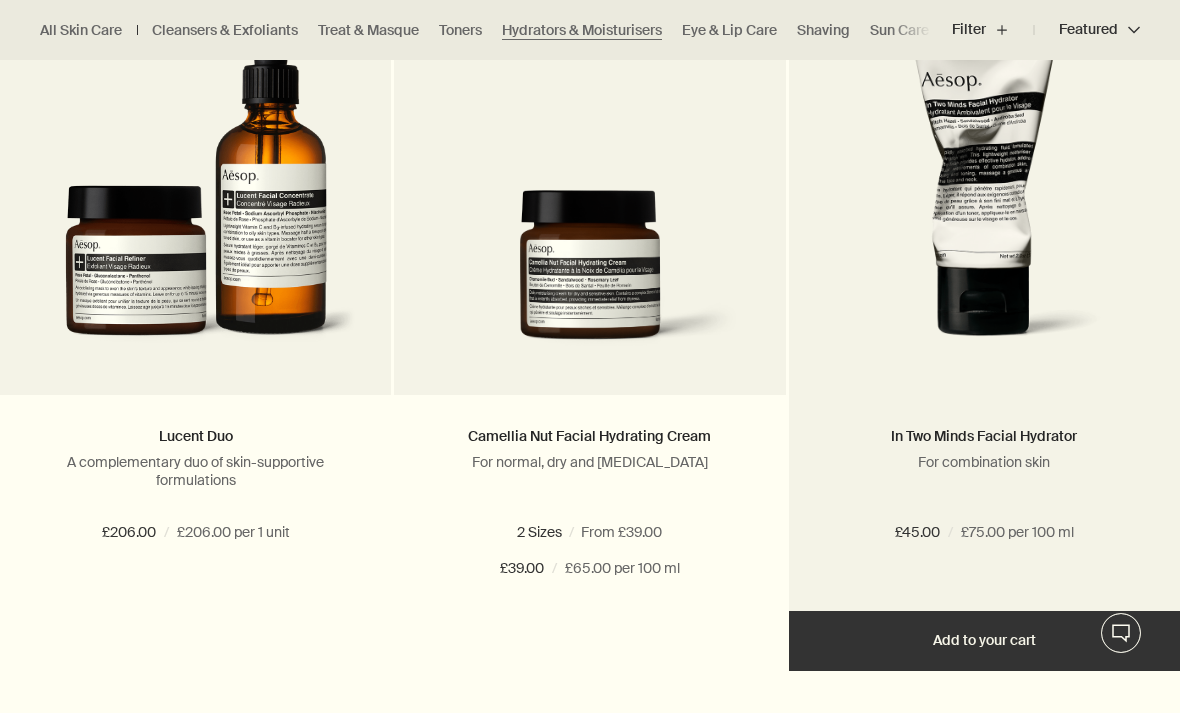 click on "In Two Minds Facial Hydrator" at bounding box center [984, 437] 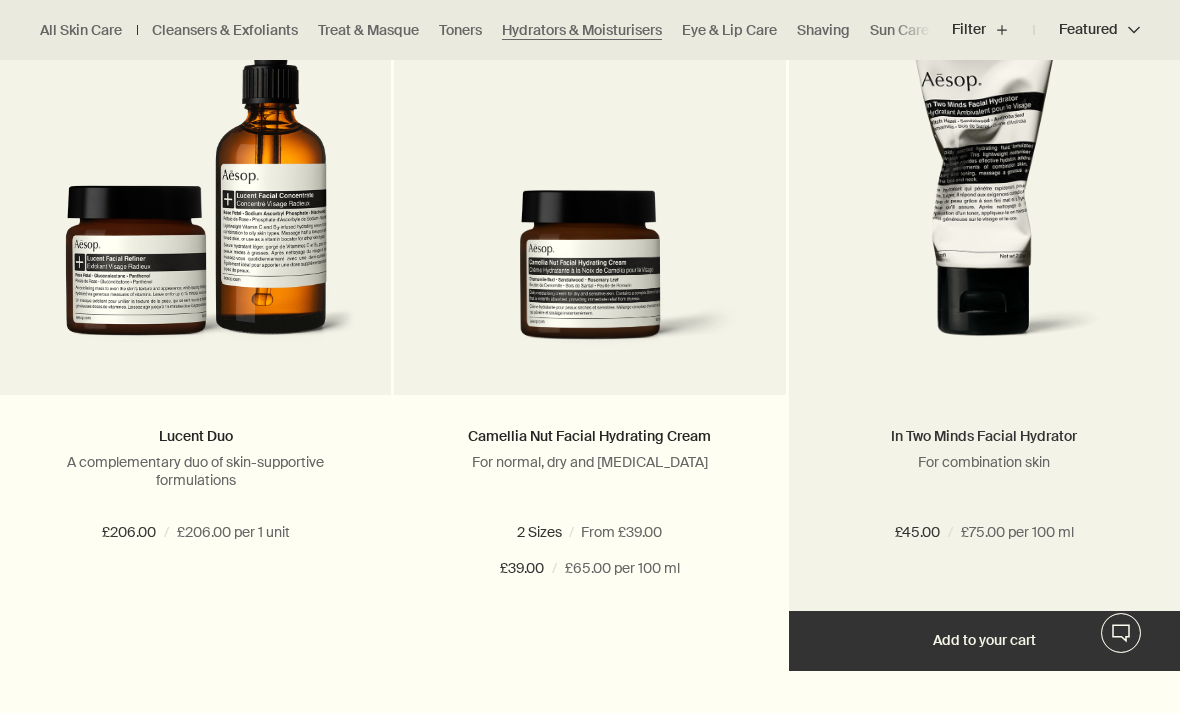 click on "In Two Minds Facial Hydrator" at bounding box center (984, 436) 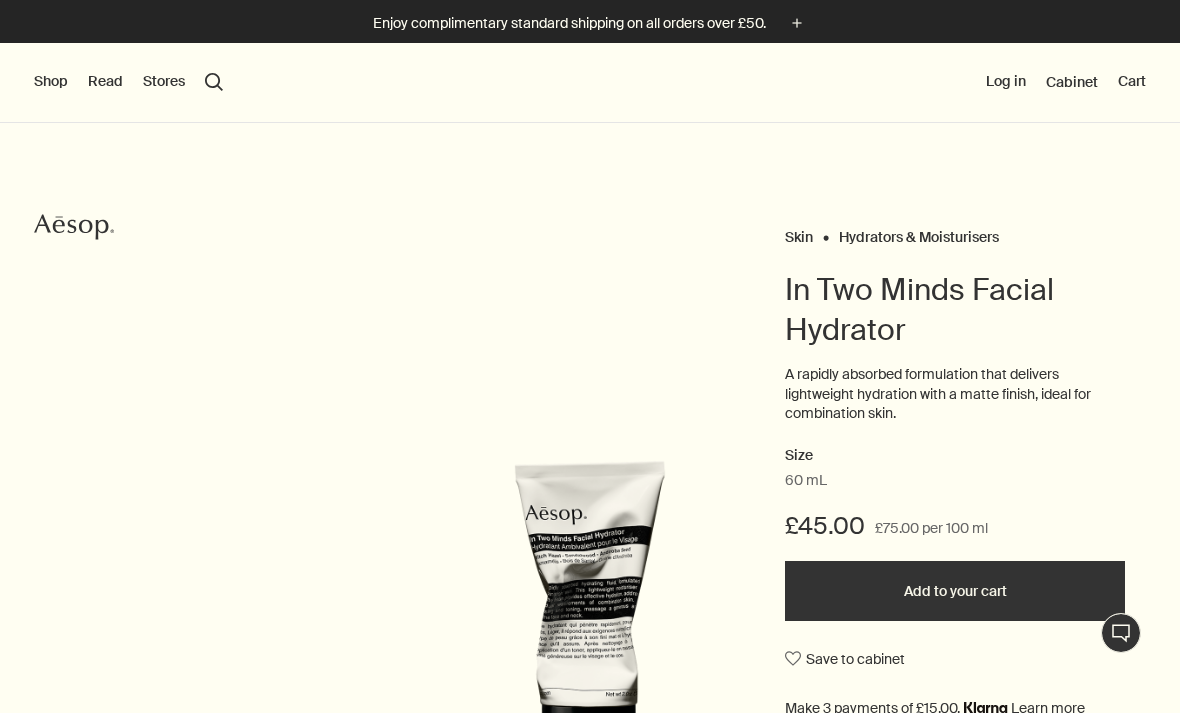scroll, scrollTop: 0, scrollLeft: 0, axis: both 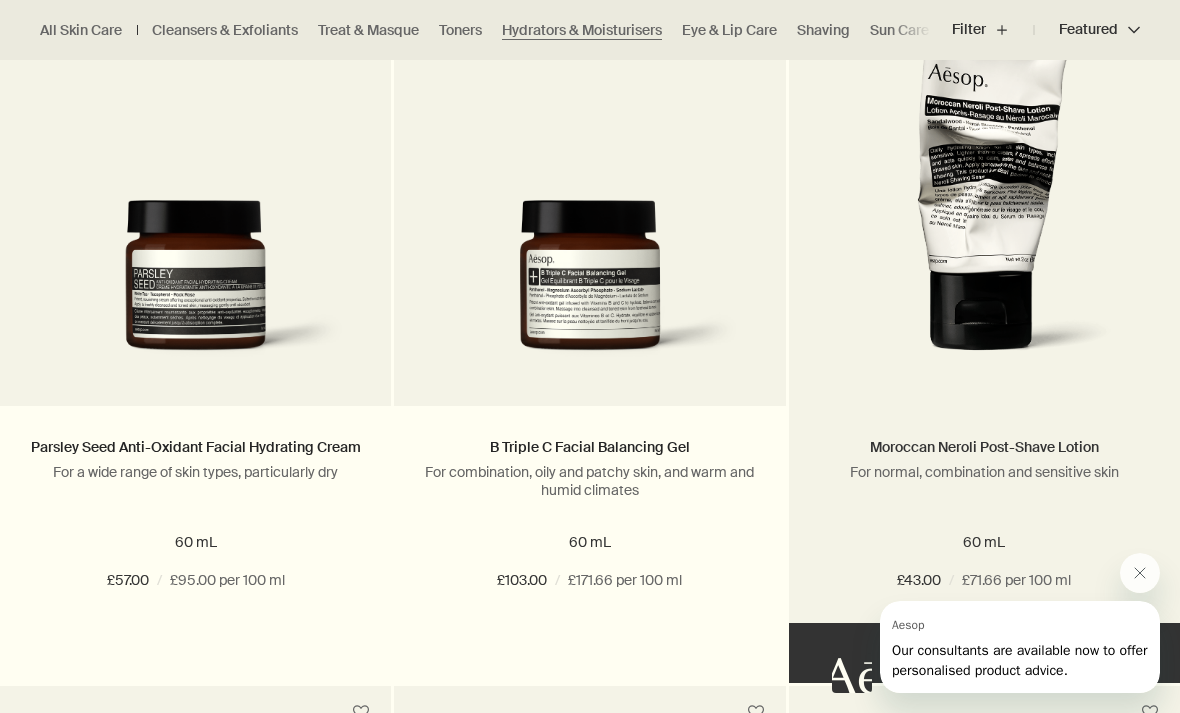 click on "Moroccan Neroli Post-Shave Lotion" at bounding box center [984, 447] 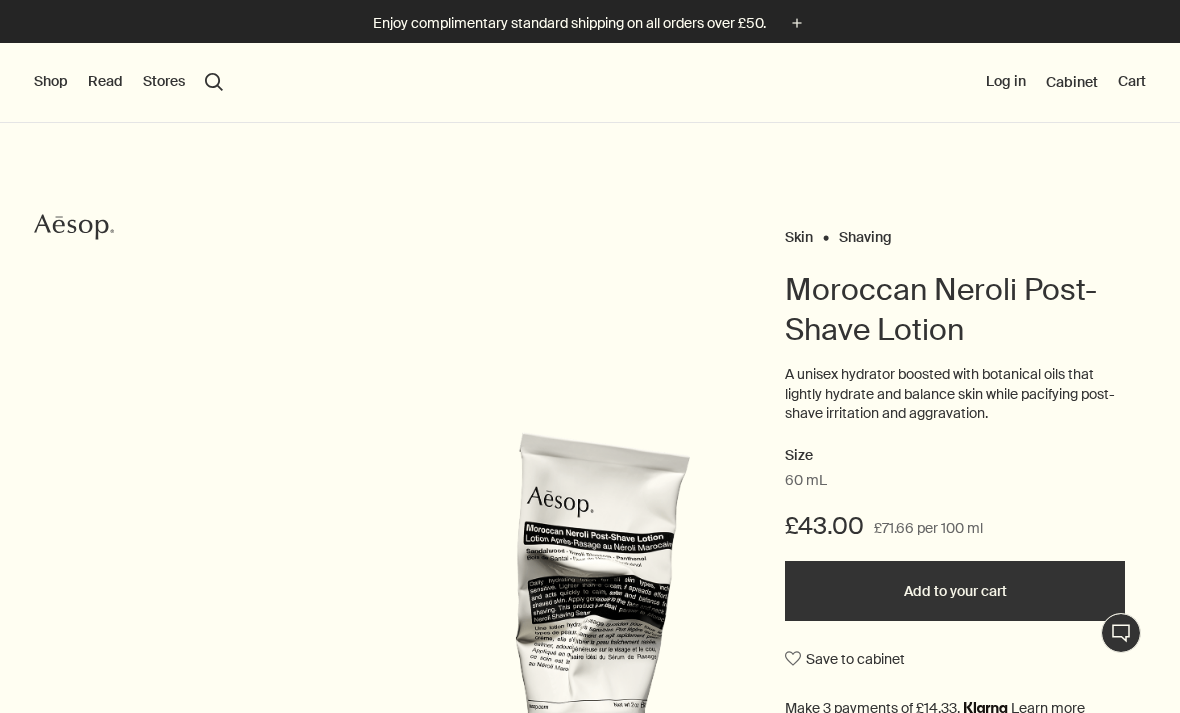 scroll, scrollTop: 0, scrollLeft: 0, axis: both 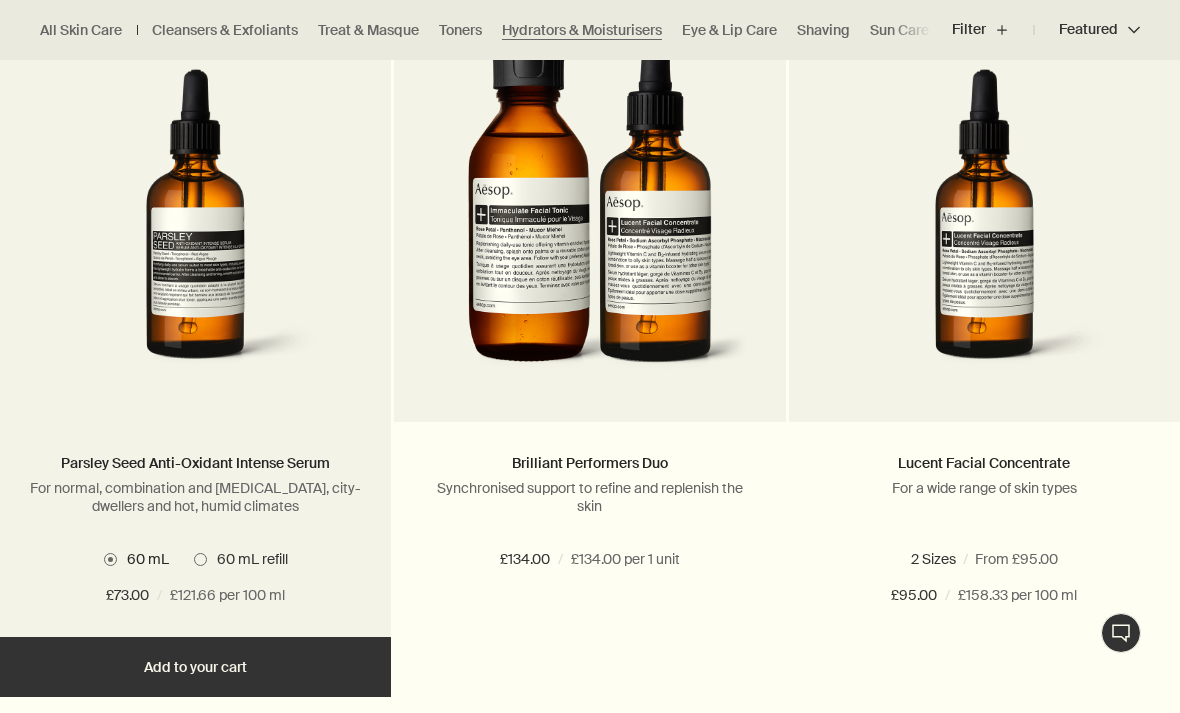 click at bounding box center [195, 230] 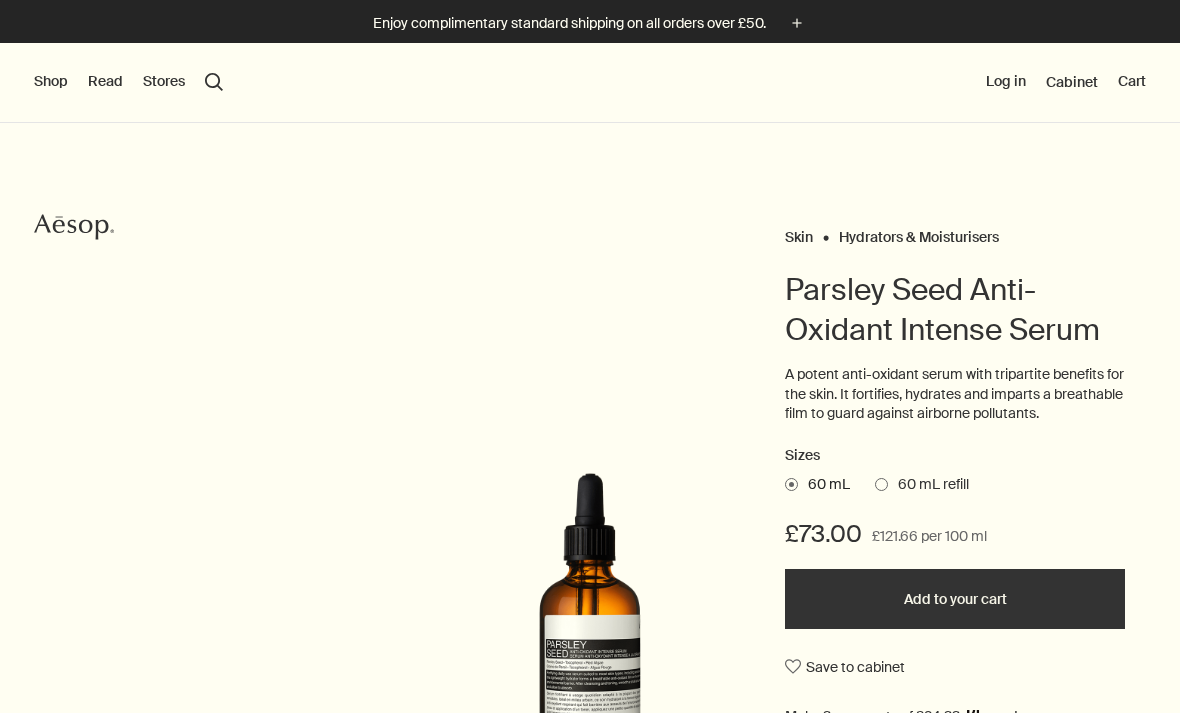 scroll, scrollTop: 0, scrollLeft: 0, axis: both 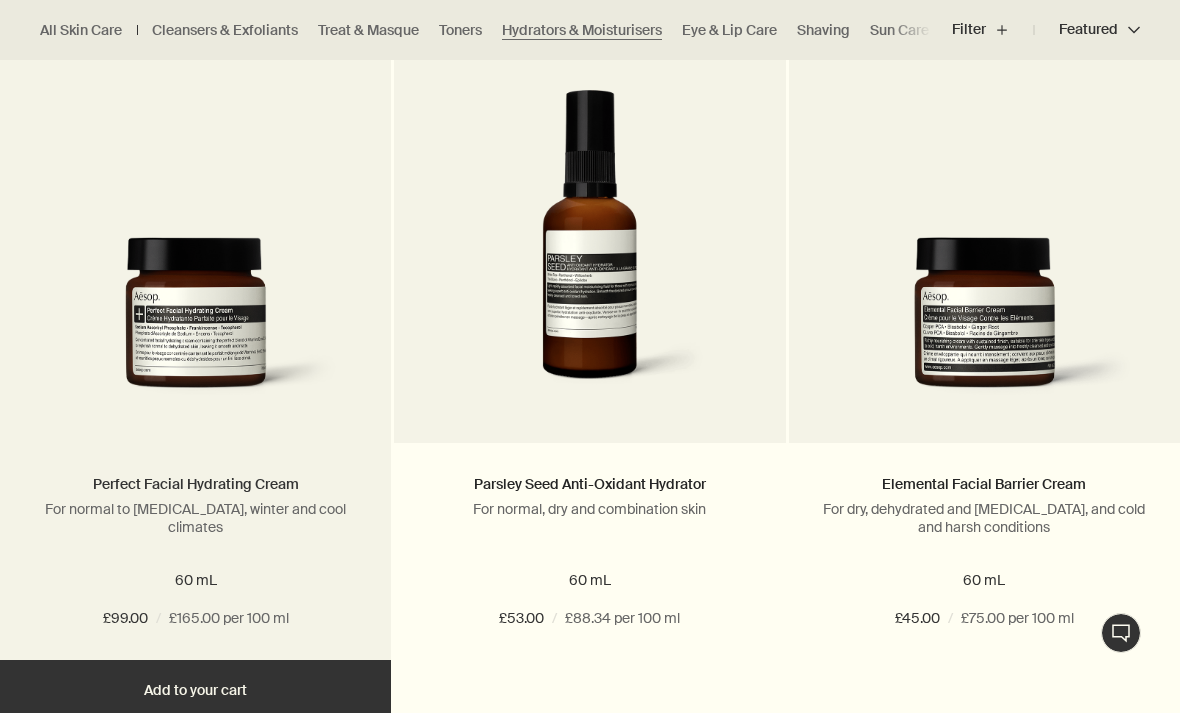 click on "Perfect Facial Hydrating Cream" at bounding box center [196, 484] 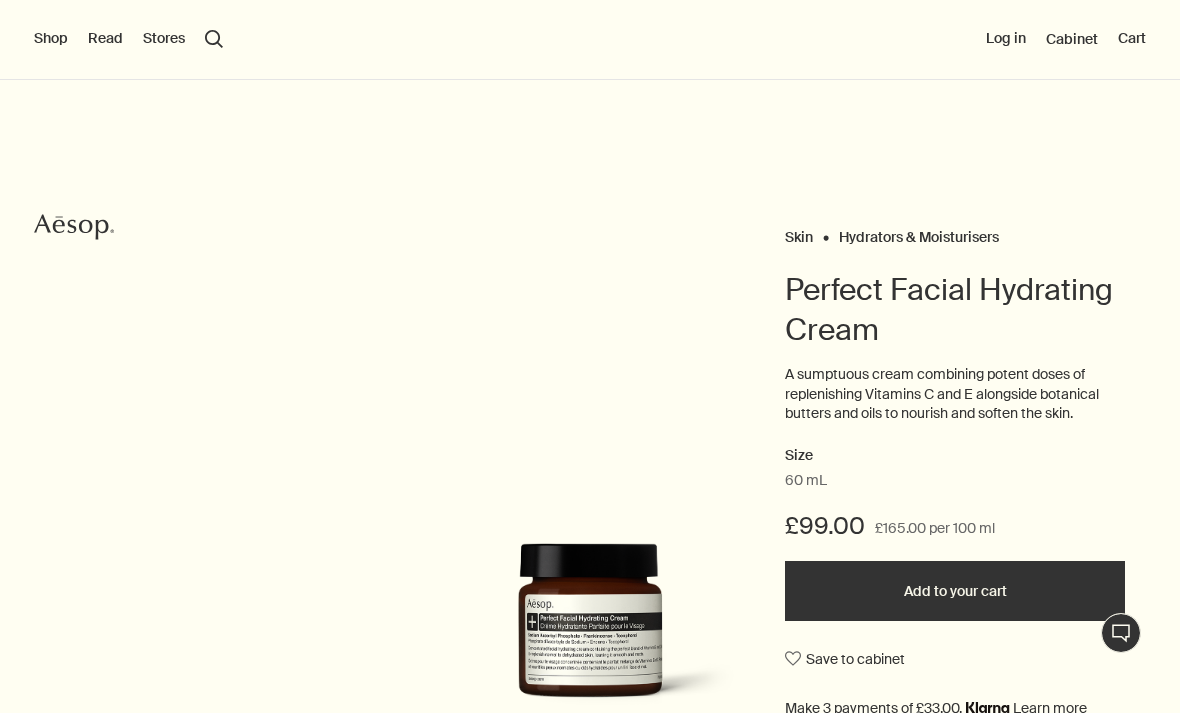 scroll, scrollTop: 0, scrollLeft: 0, axis: both 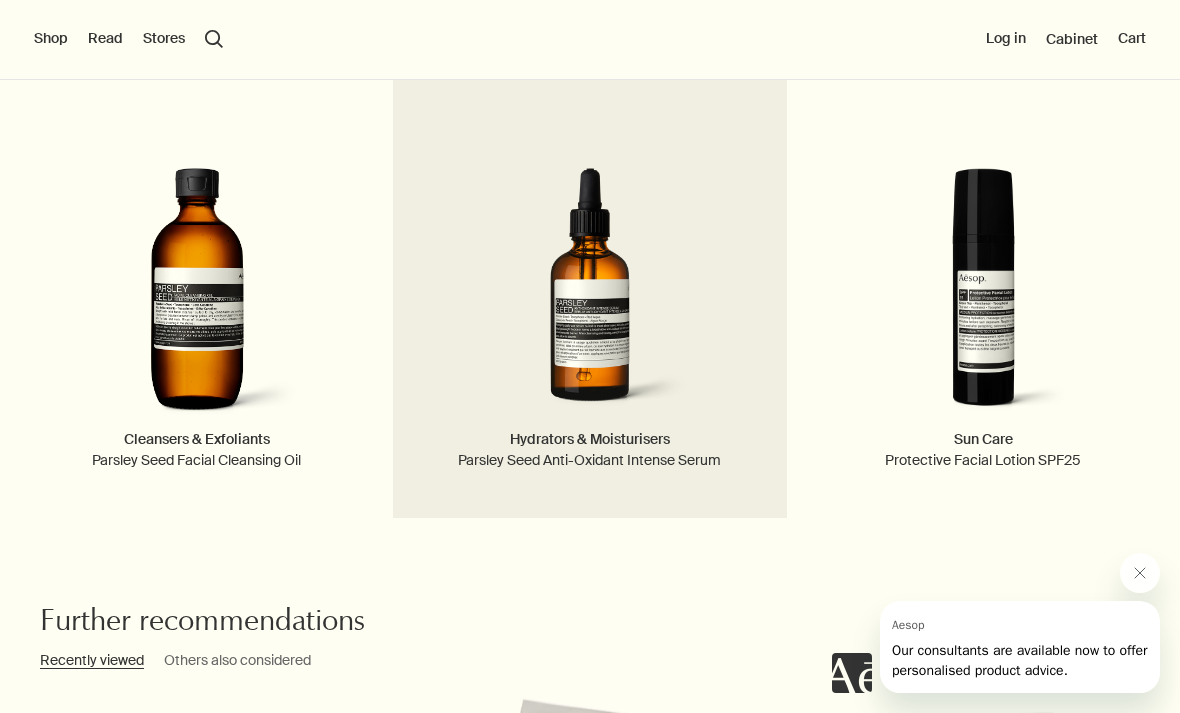 click on "Hydrators & Moisturisers" at bounding box center (589, 440) 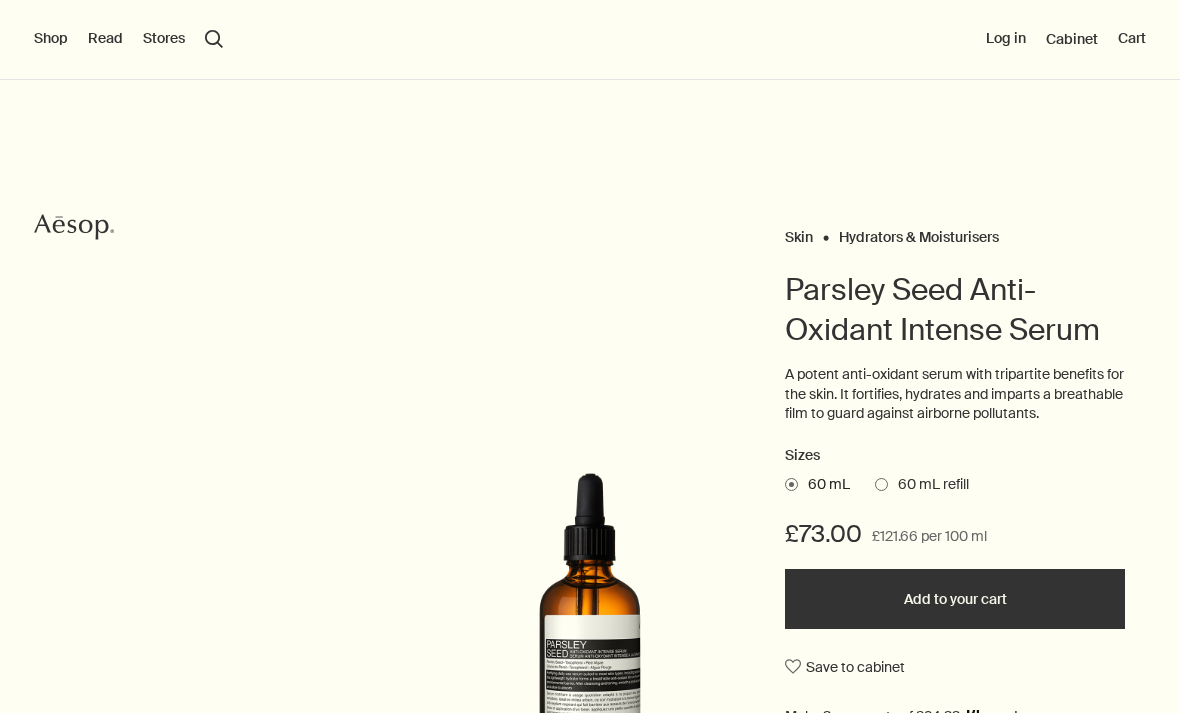 scroll, scrollTop: 0, scrollLeft: 0, axis: both 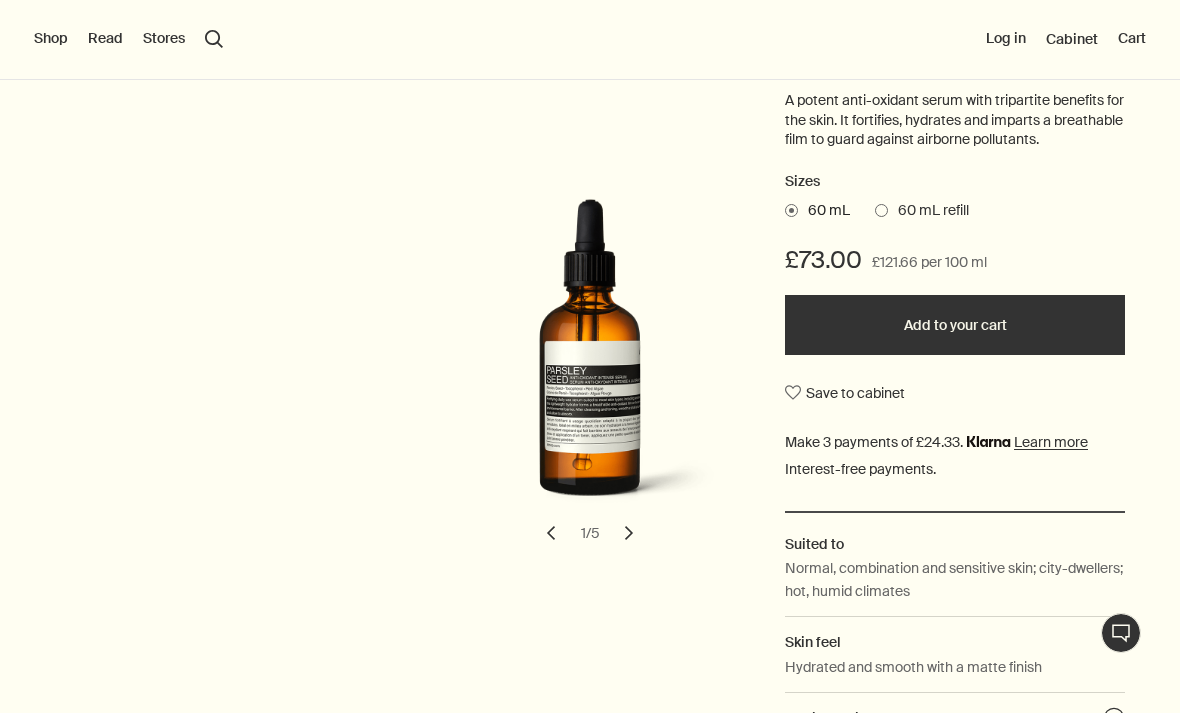 click on "Add to your cart" at bounding box center (955, 325) 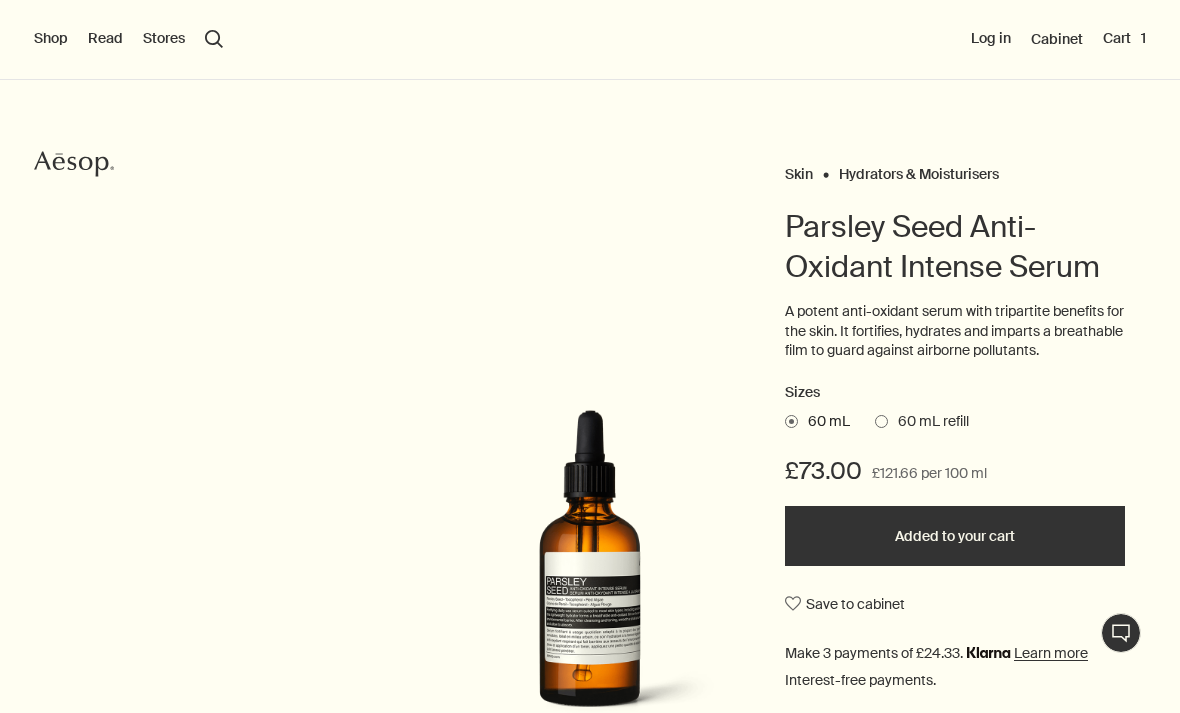 scroll, scrollTop: 41, scrollLeft: 0, axis: vertical 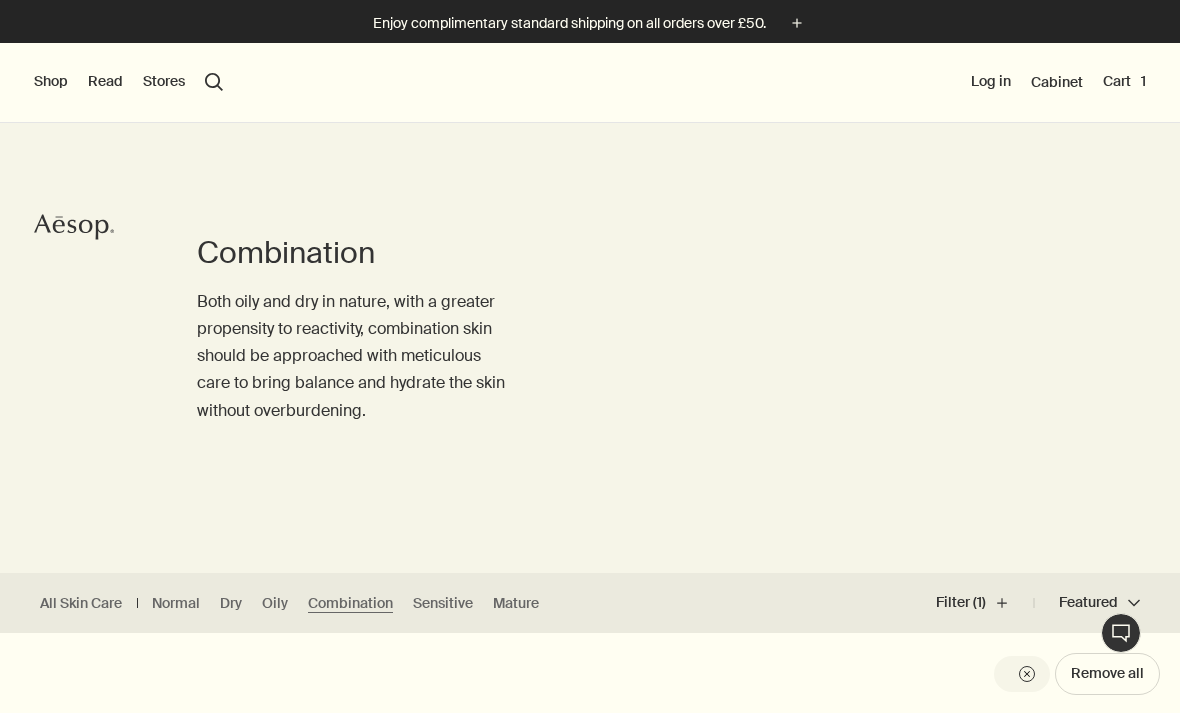 click on "Shop" at bounding box center [51, 82] 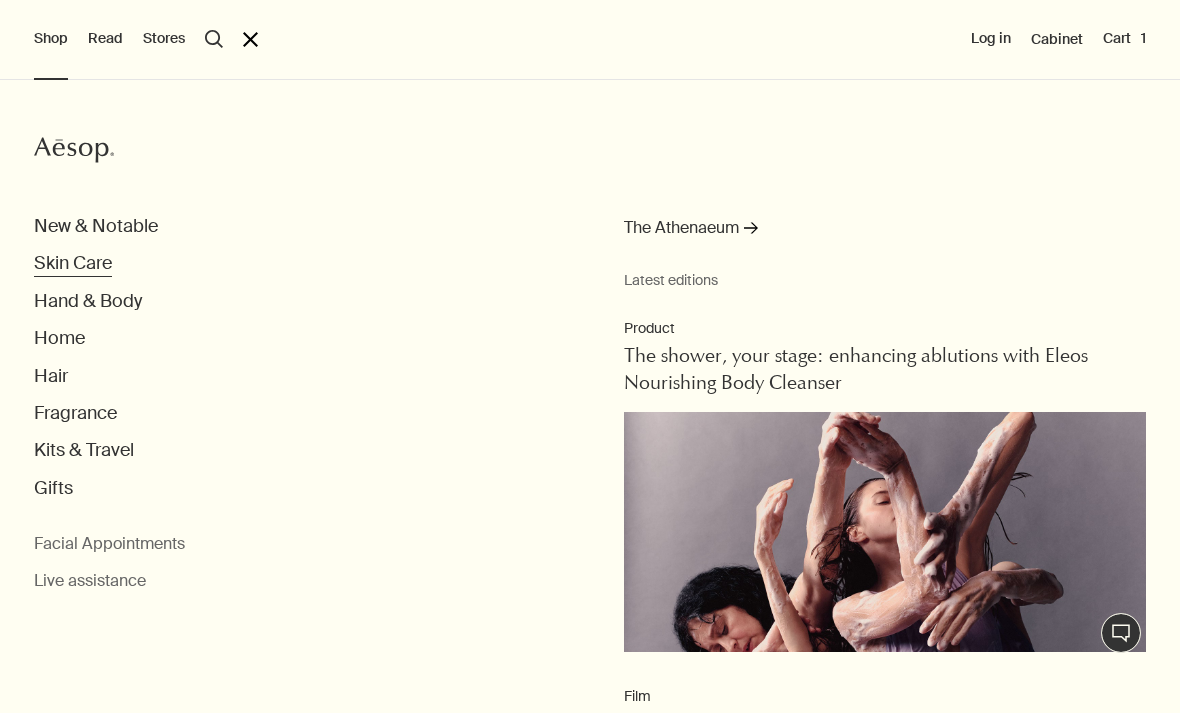 click on "Skin Care" at bounding box center [73, 263] 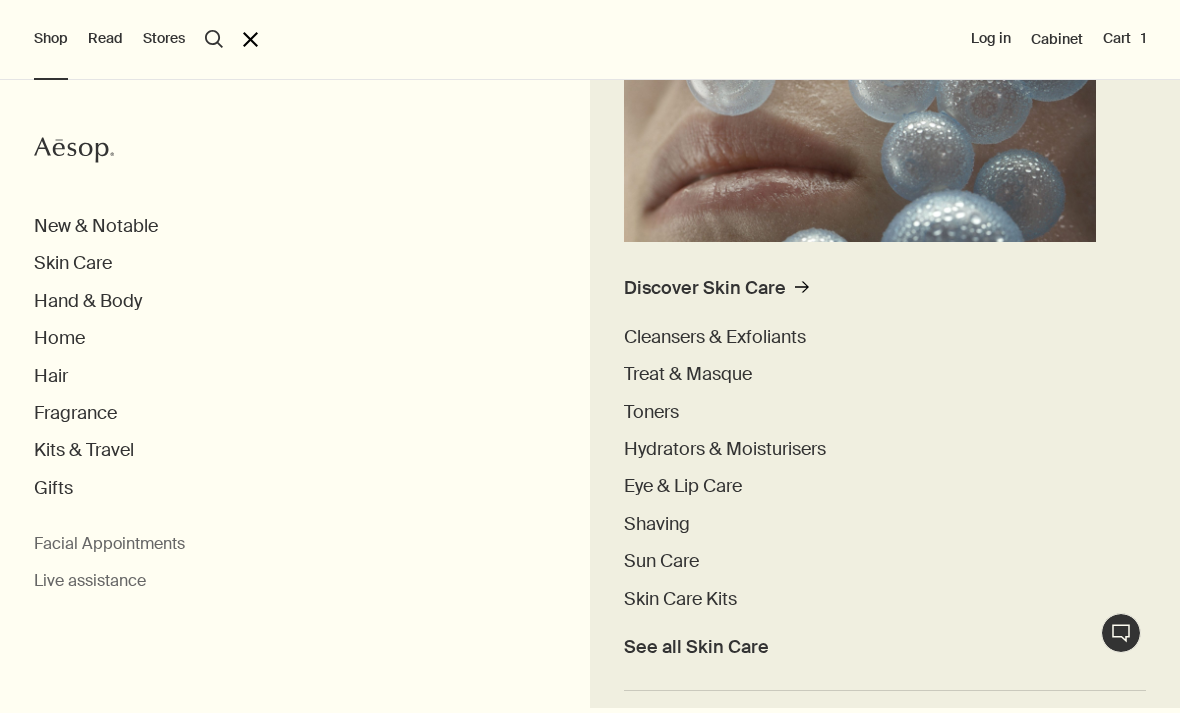 scroll, scrollTop: 340, scrollLeft: 0, axis: vertical 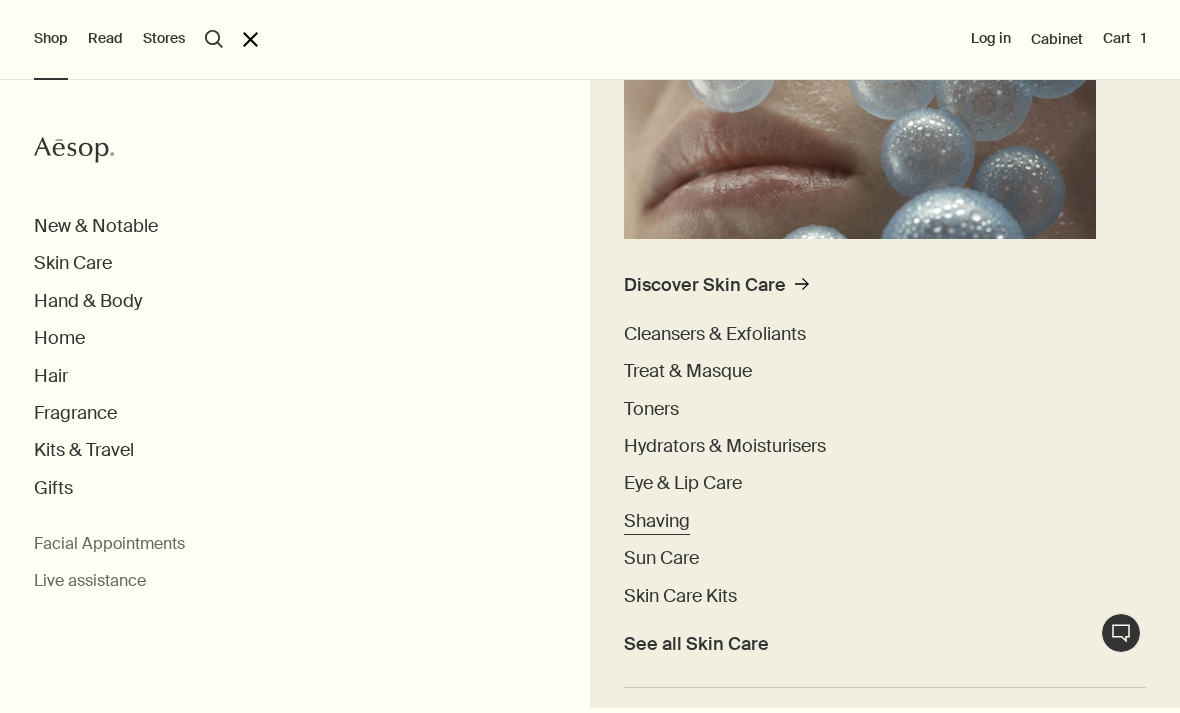 click on "Shaving" at bounding box center [657, 521] 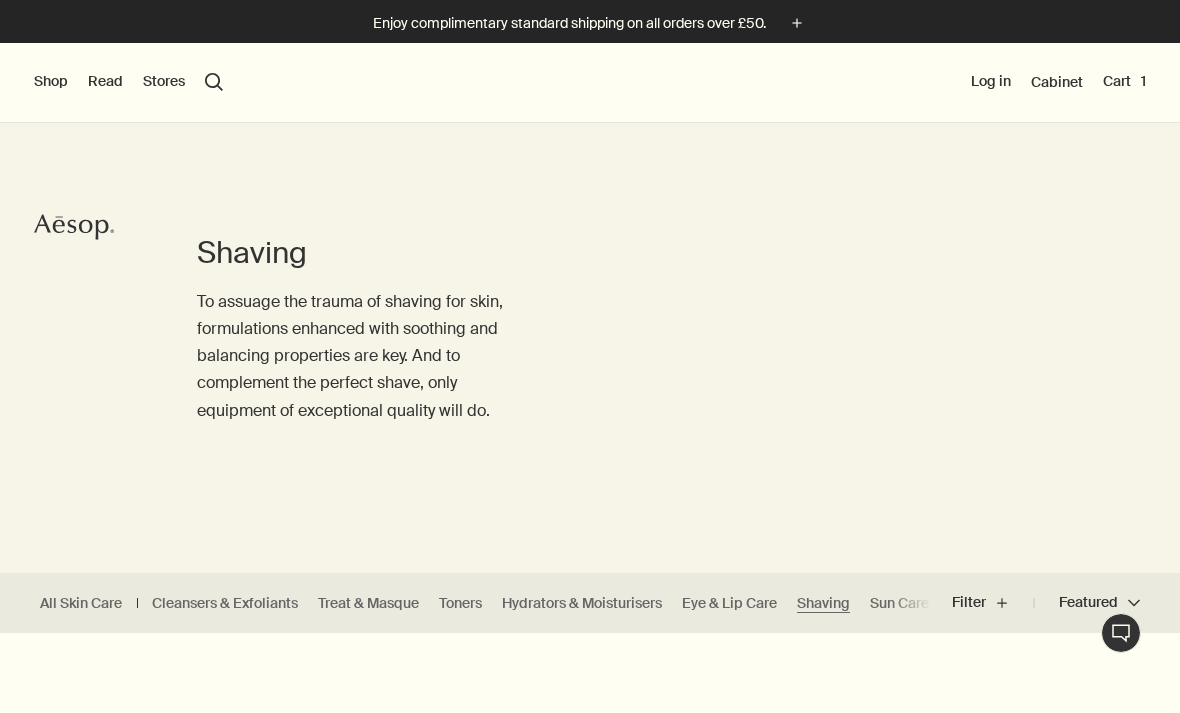 scroll, scrollTop: 0, scrollLeft: 0, axis: both 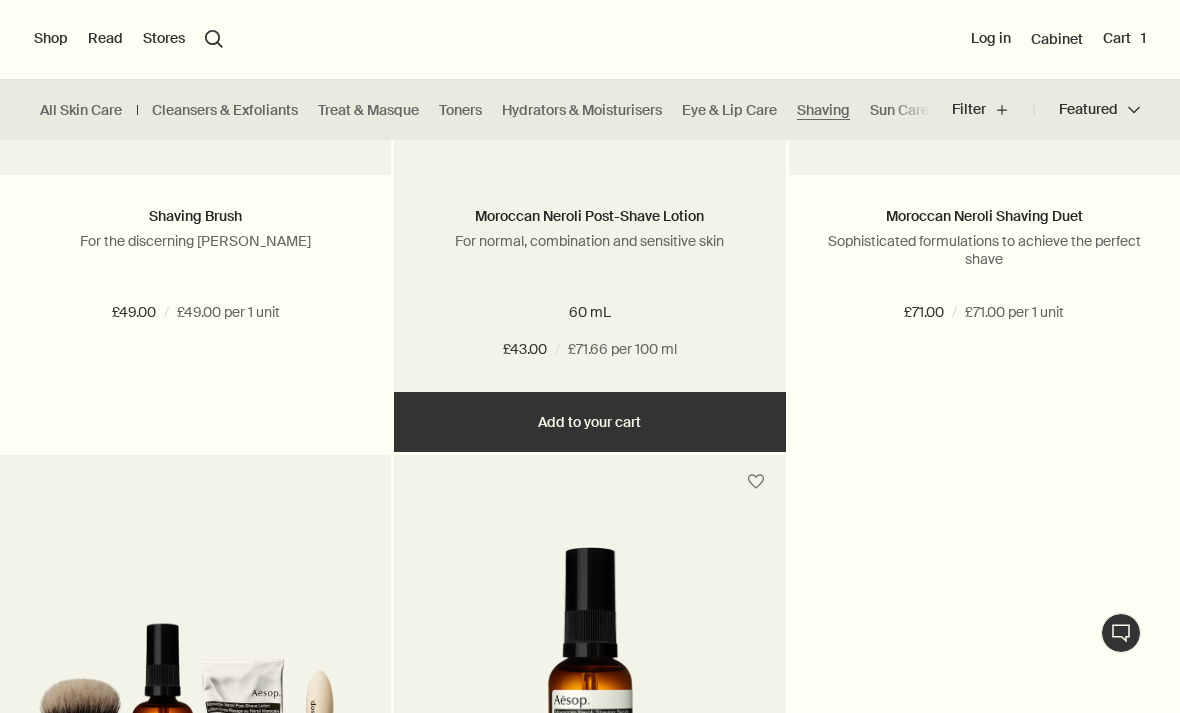 click on "Add Add to your cart" at bounding box center (589, 422) 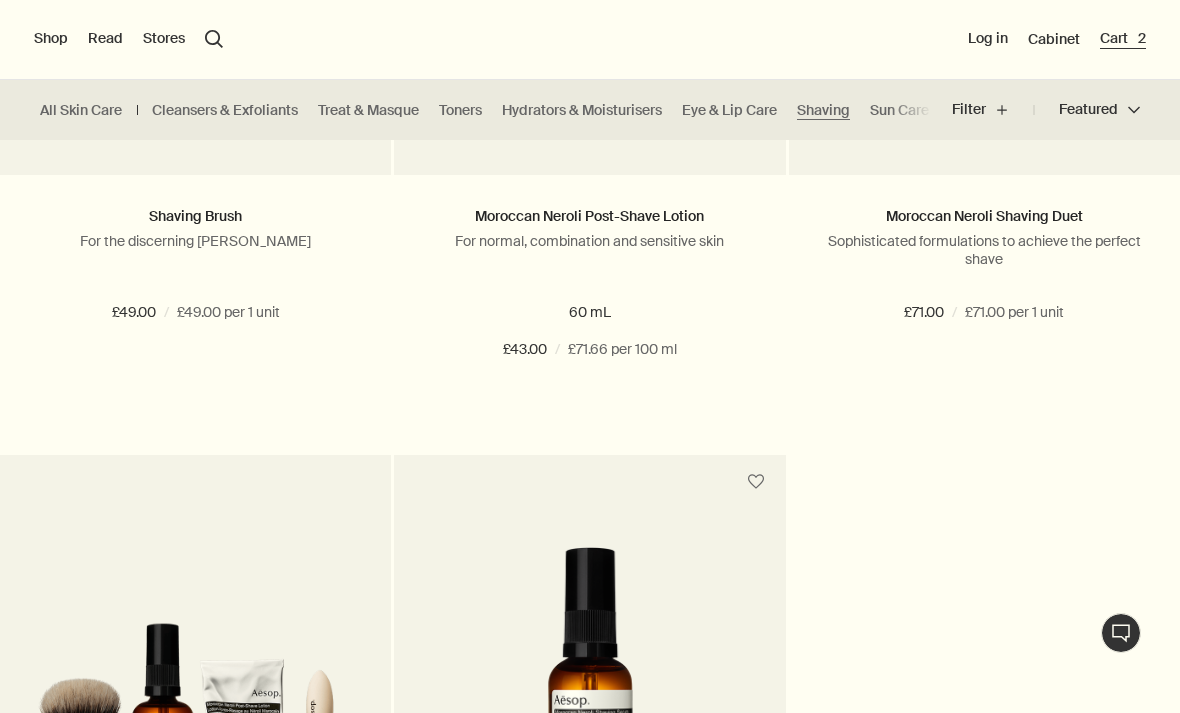 click on "Cart 2" at bounding box center (1123, 39) 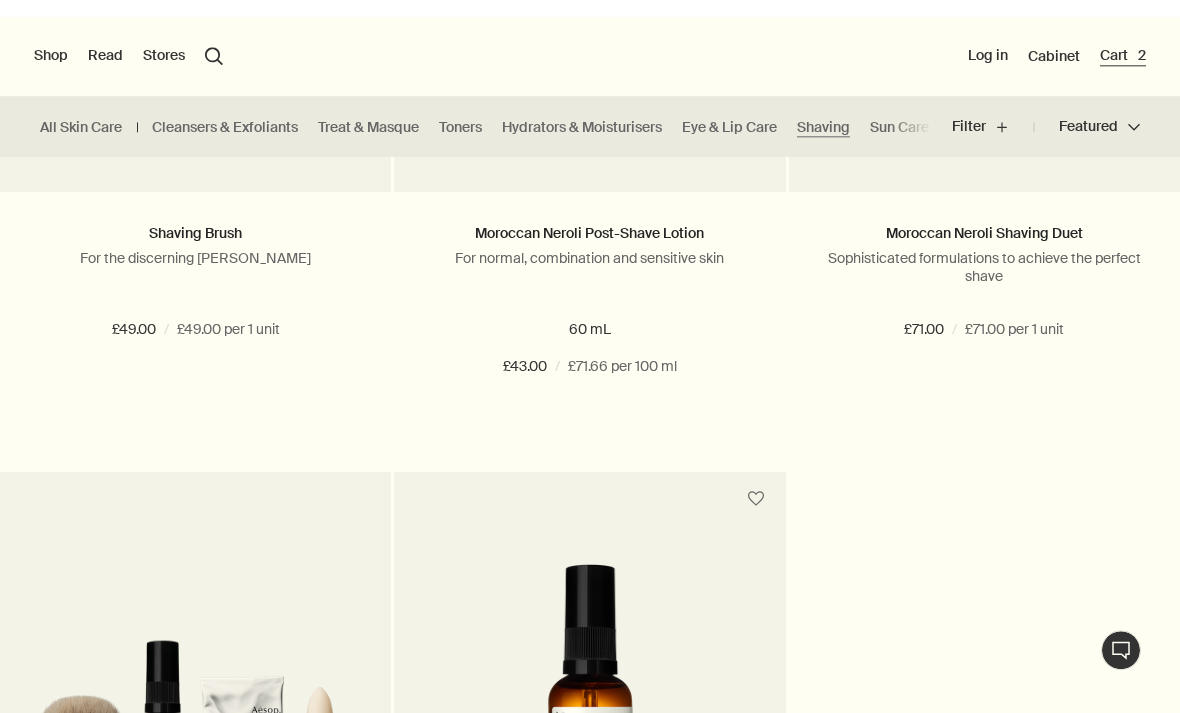 scroll, scrollTop: 0, scrollLeft: 0, axis: both 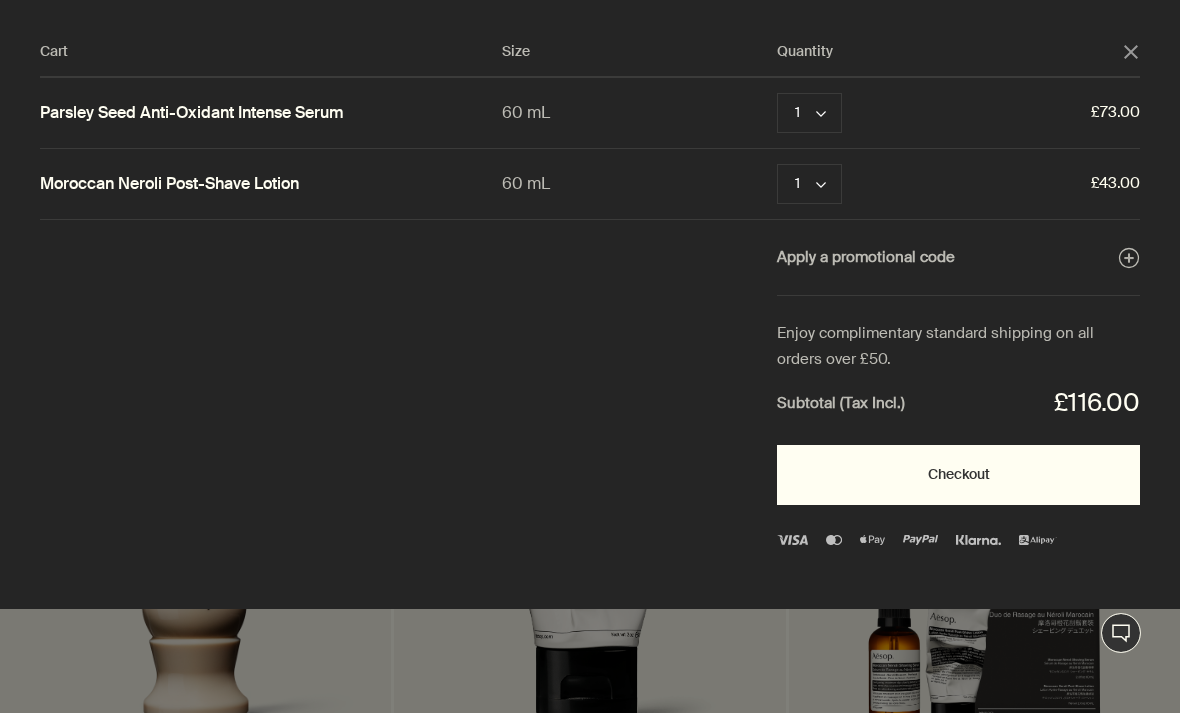 click on "Checkout" at bounding box center [958, 475] 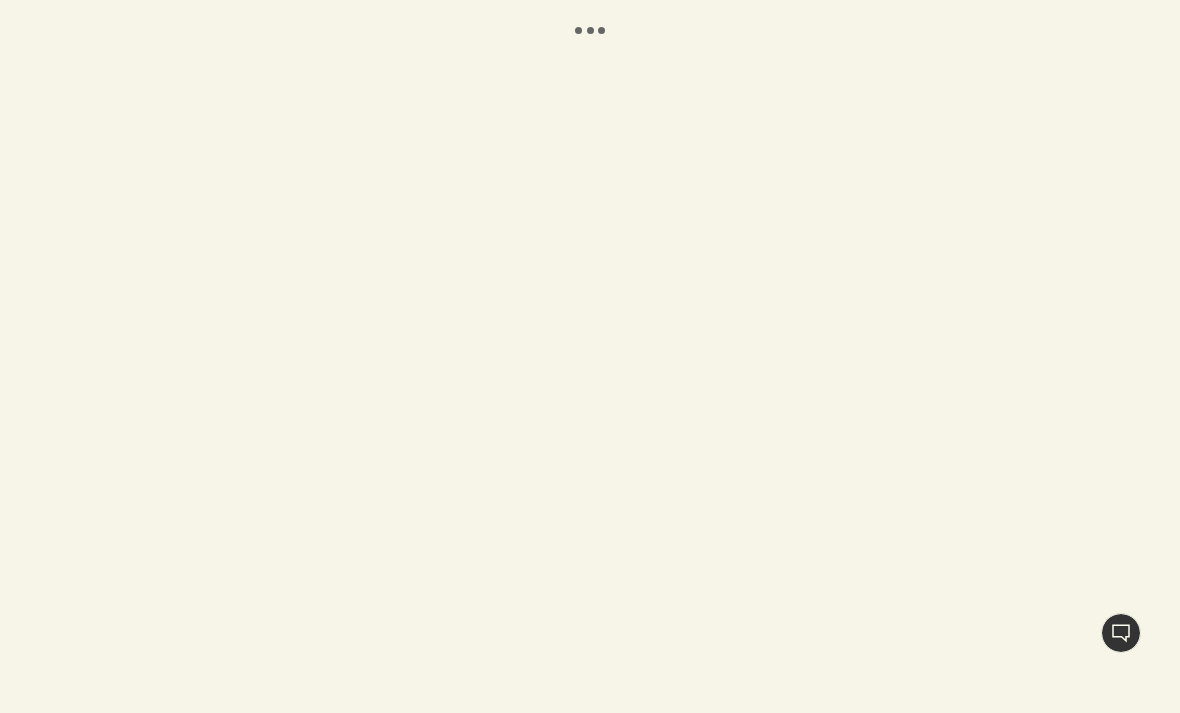 scroll, scrollTop: 0, scrollLeft: 0, axis: both 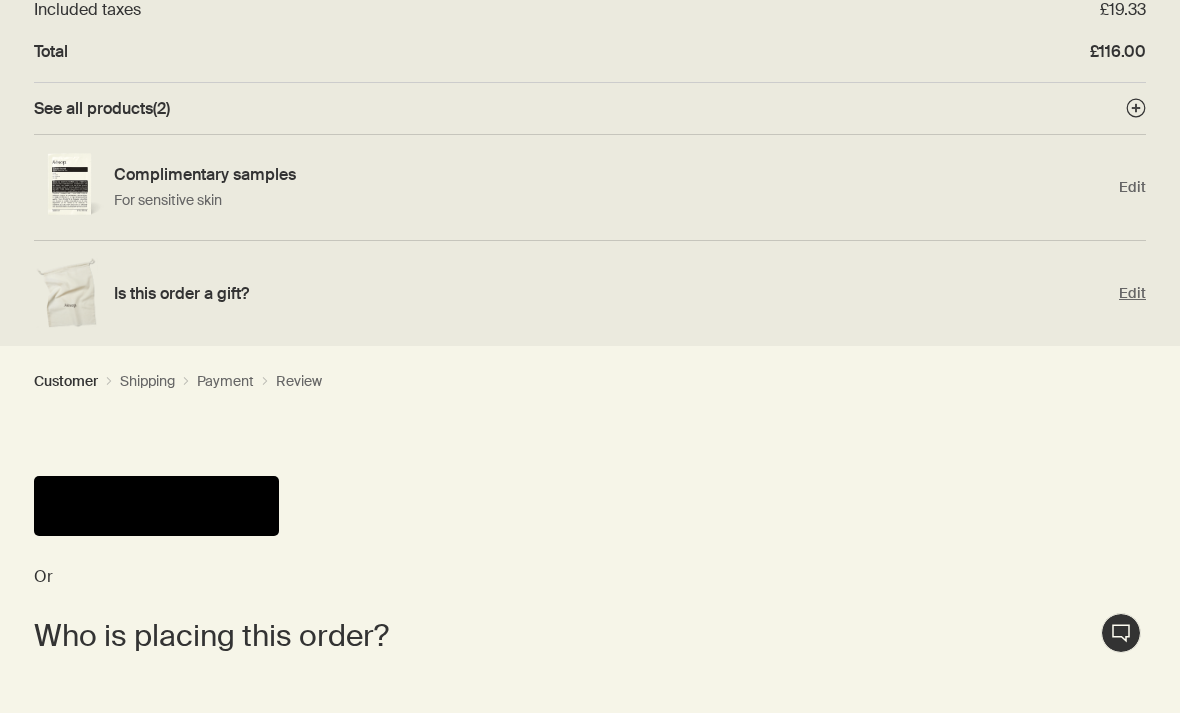 click on "Edit" at bounding box center [1132, 293] 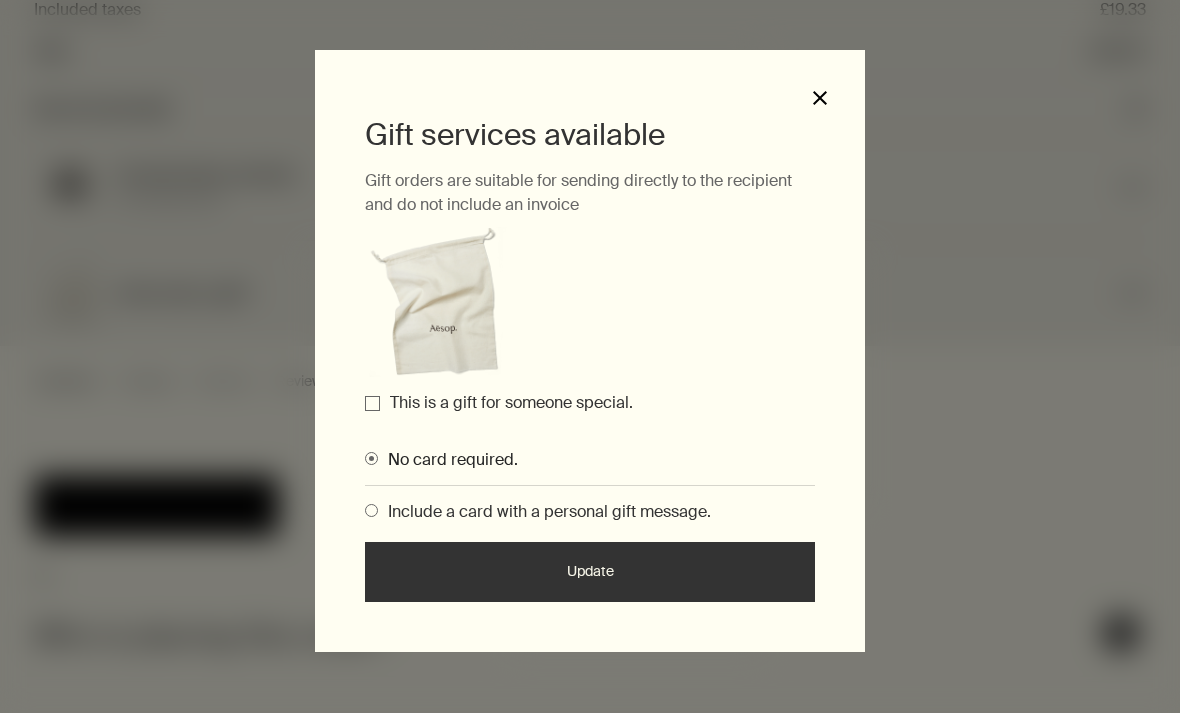click on "close" at bounding box center [820, 98] 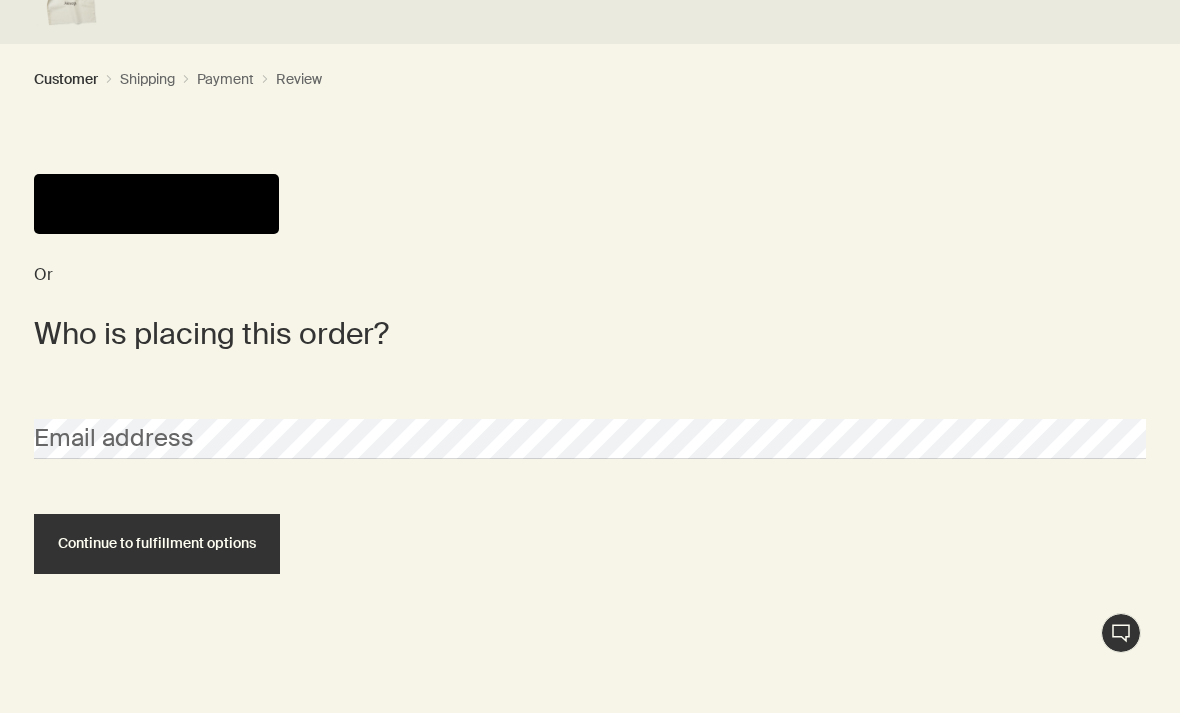 scroll, scrollTop: 524, scrollLeft: 0, axis: vertical 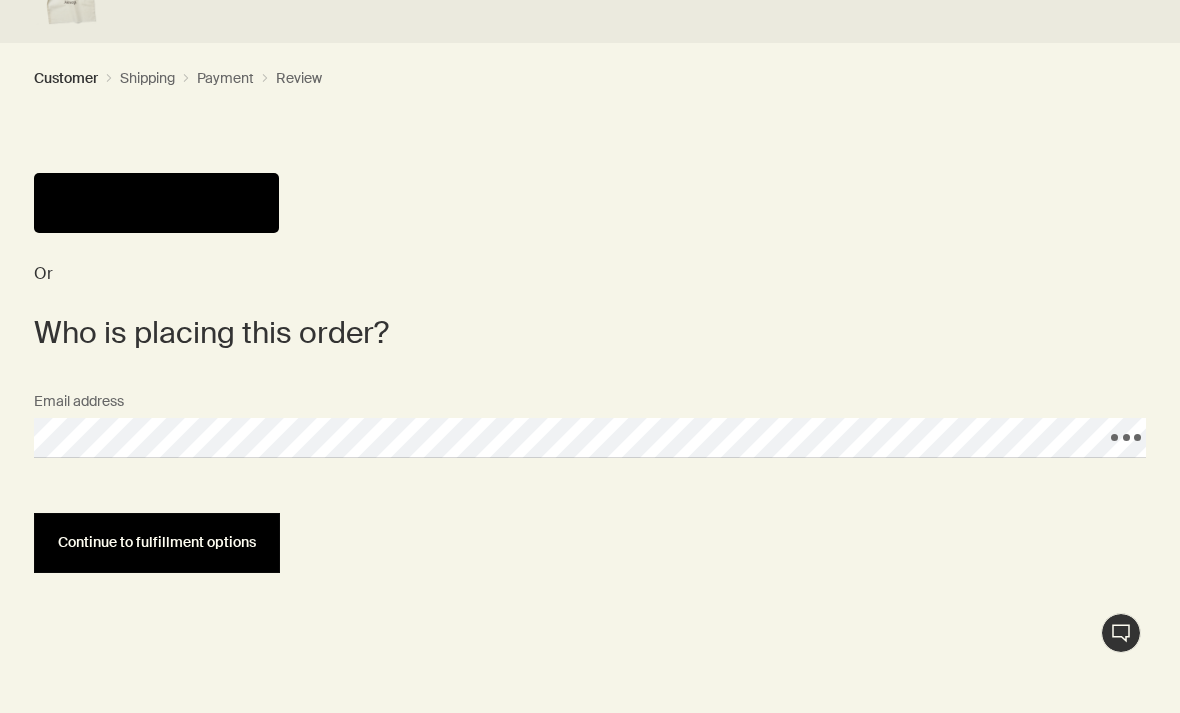 click on "Continue to fulfillment options" at bounding box center (157, 542) 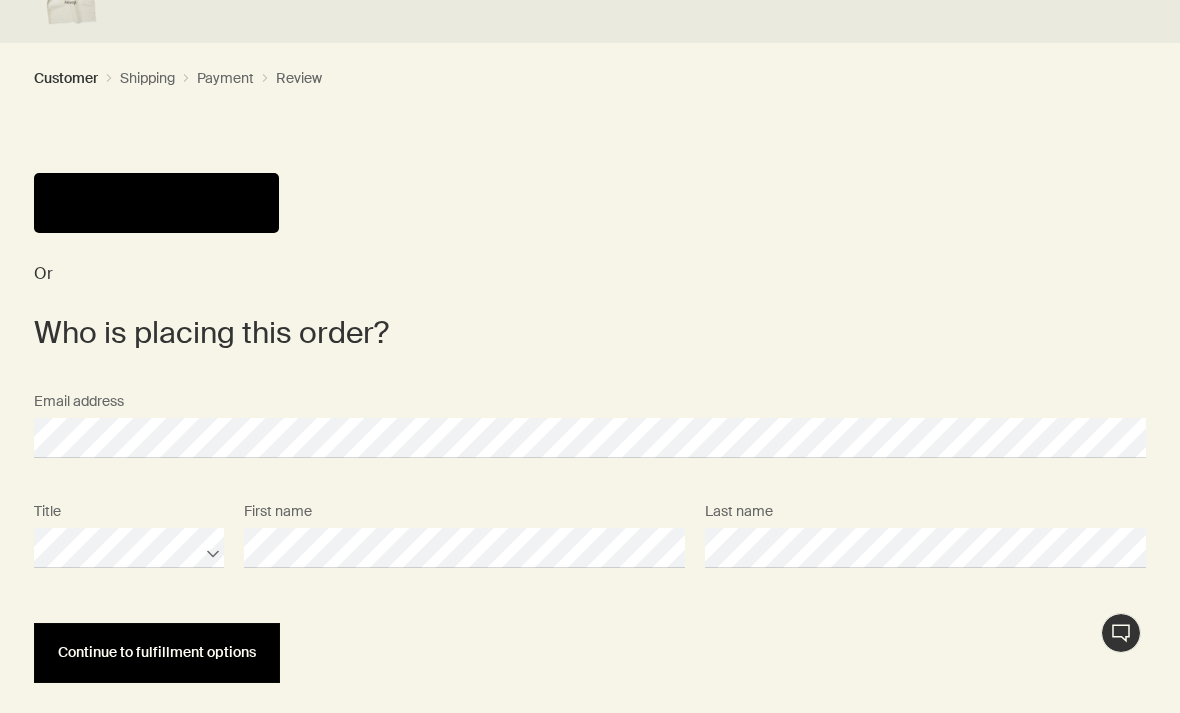 click on "Continue to fulfillment options" at bounding box center [157, 653] 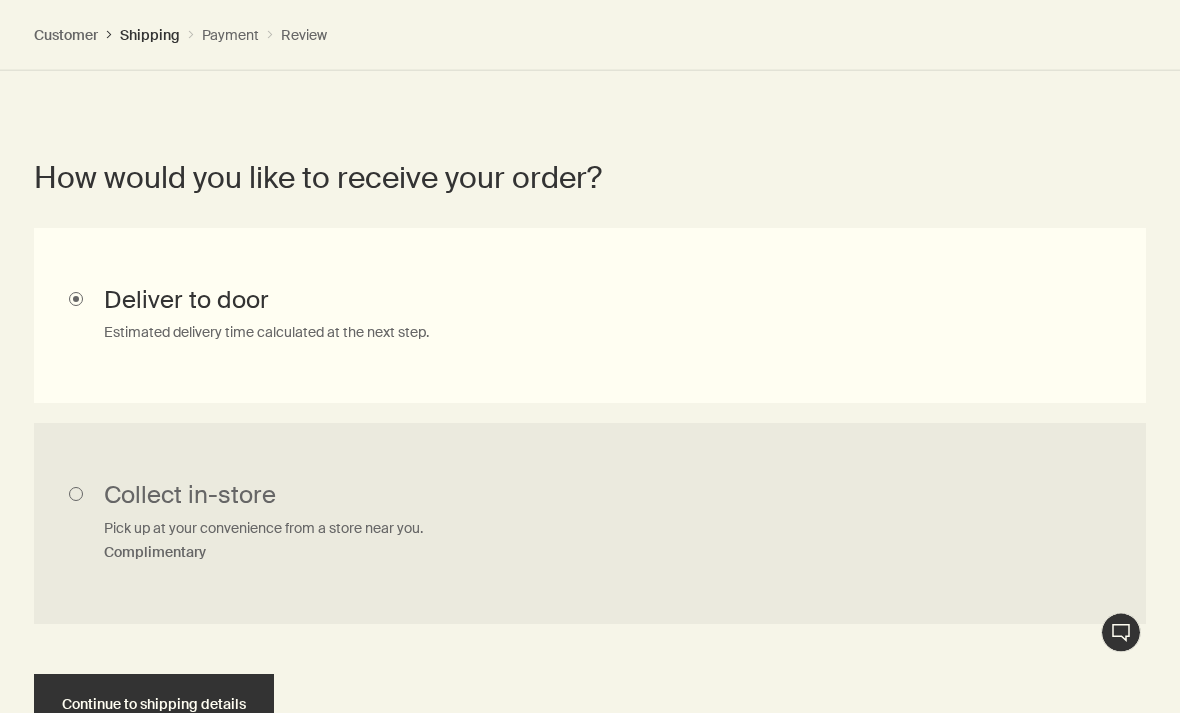 scroll, scrollTop: 1064, scrollLeft: 0, axis: vertical 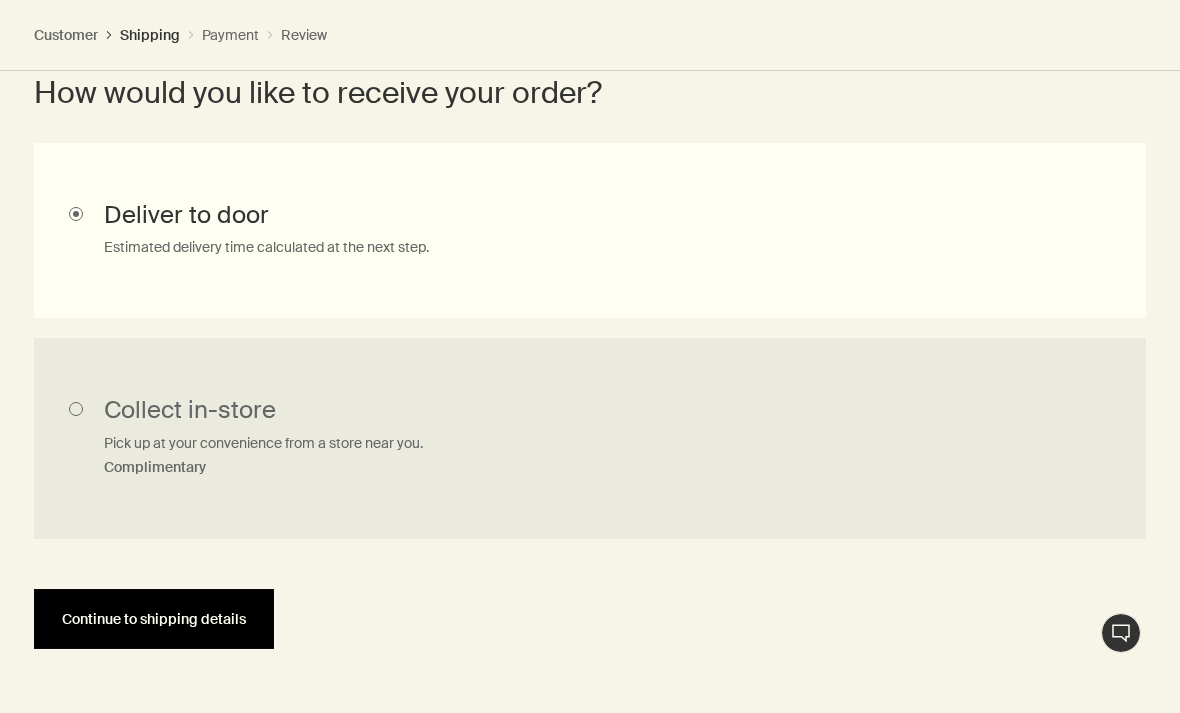 click on "Continue to shipping details" at bounding box center (154, 619) 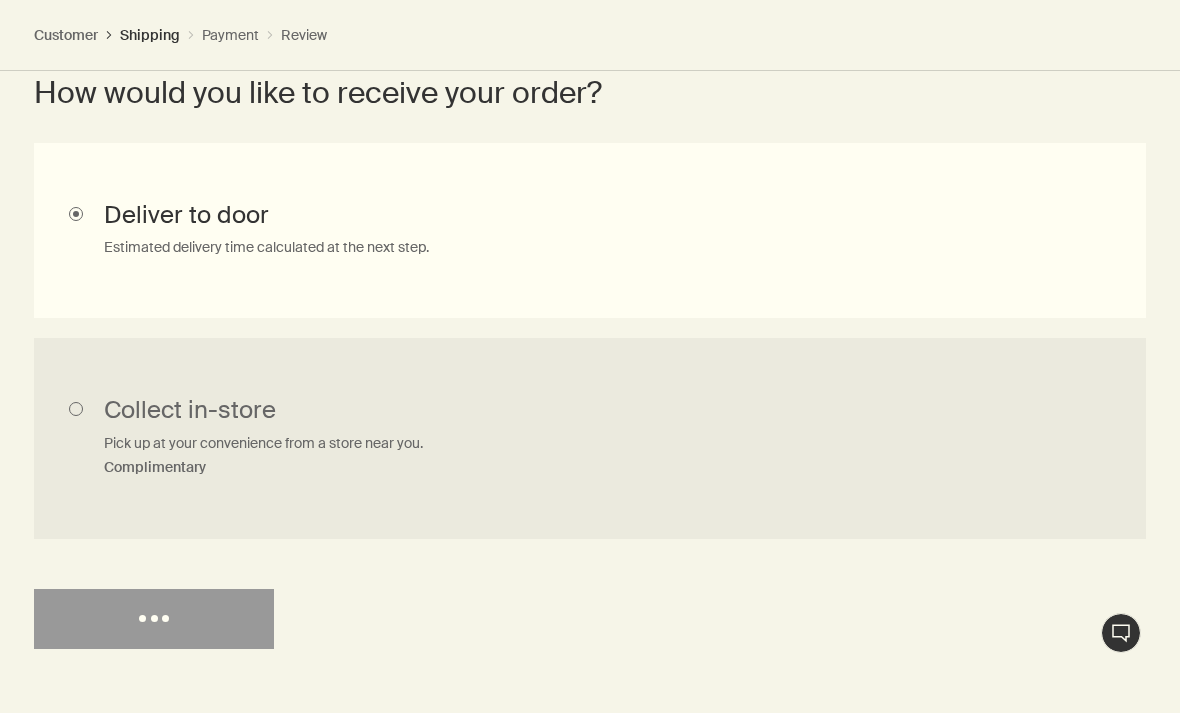 select on "GB" 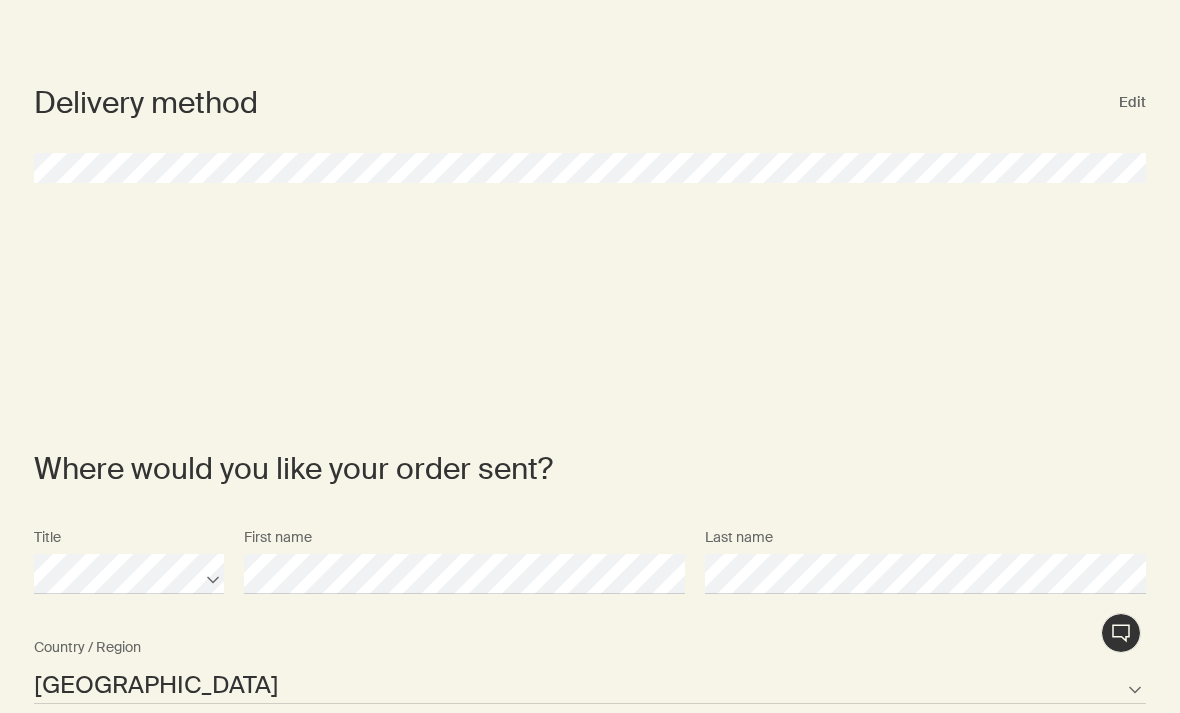 scroll, scrollTop: 0, scrollLeft: 0, axis: both 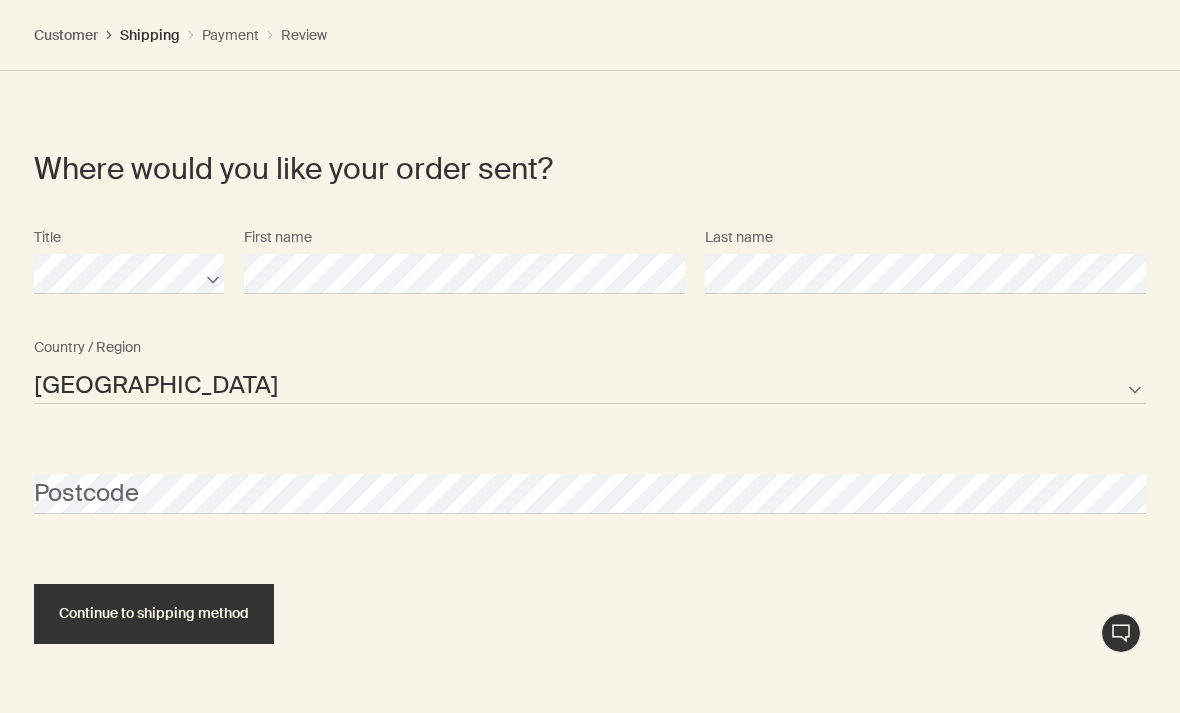 select on "GB" 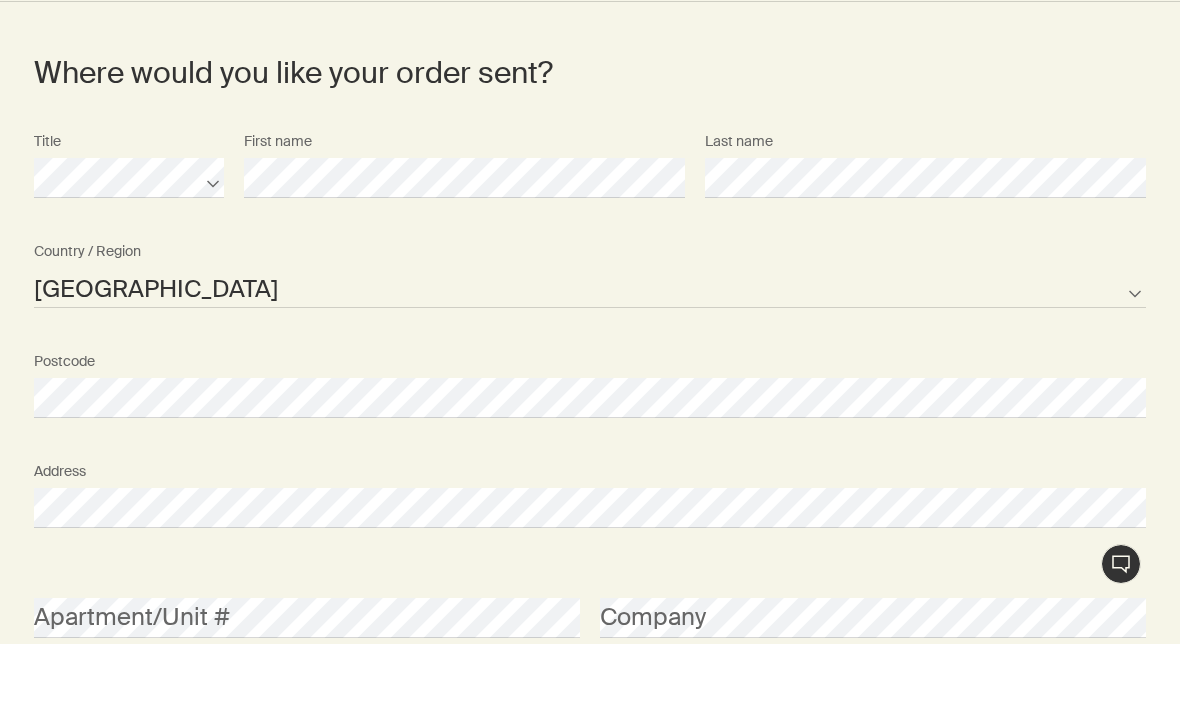 scroll, scrollTop: 1447, scrollLeft: 0, axis: vertical 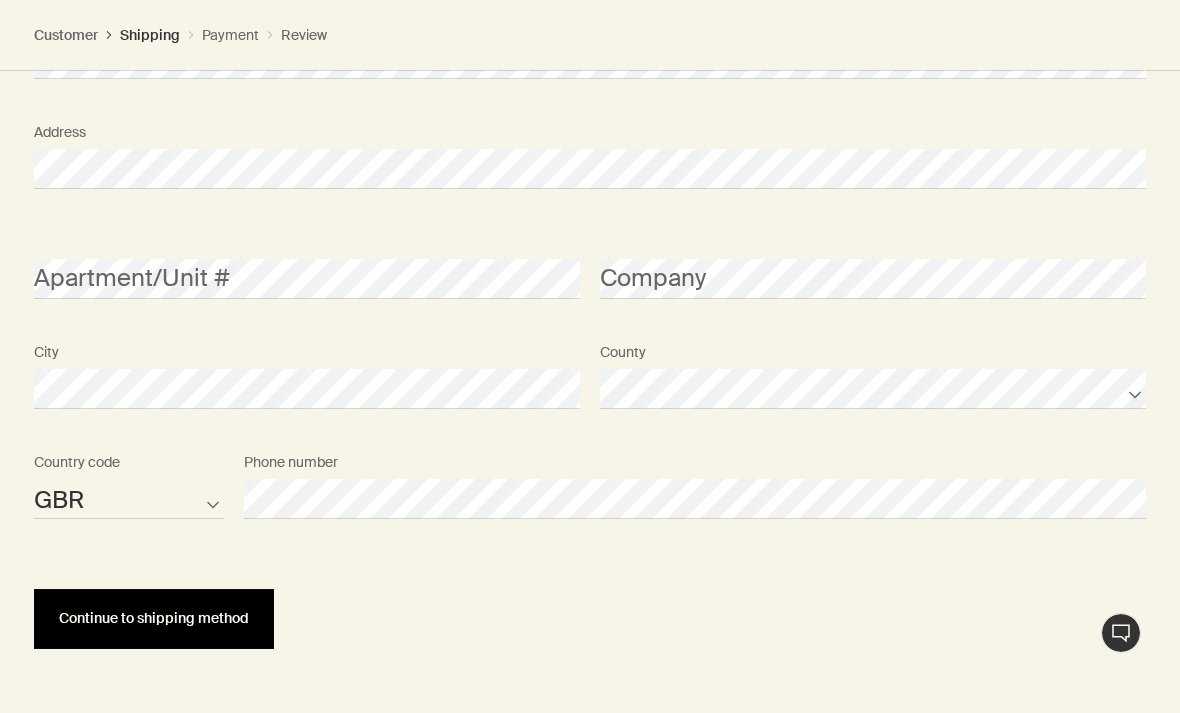 click on "Continue to shipping method" at bounding box center (154, 619) 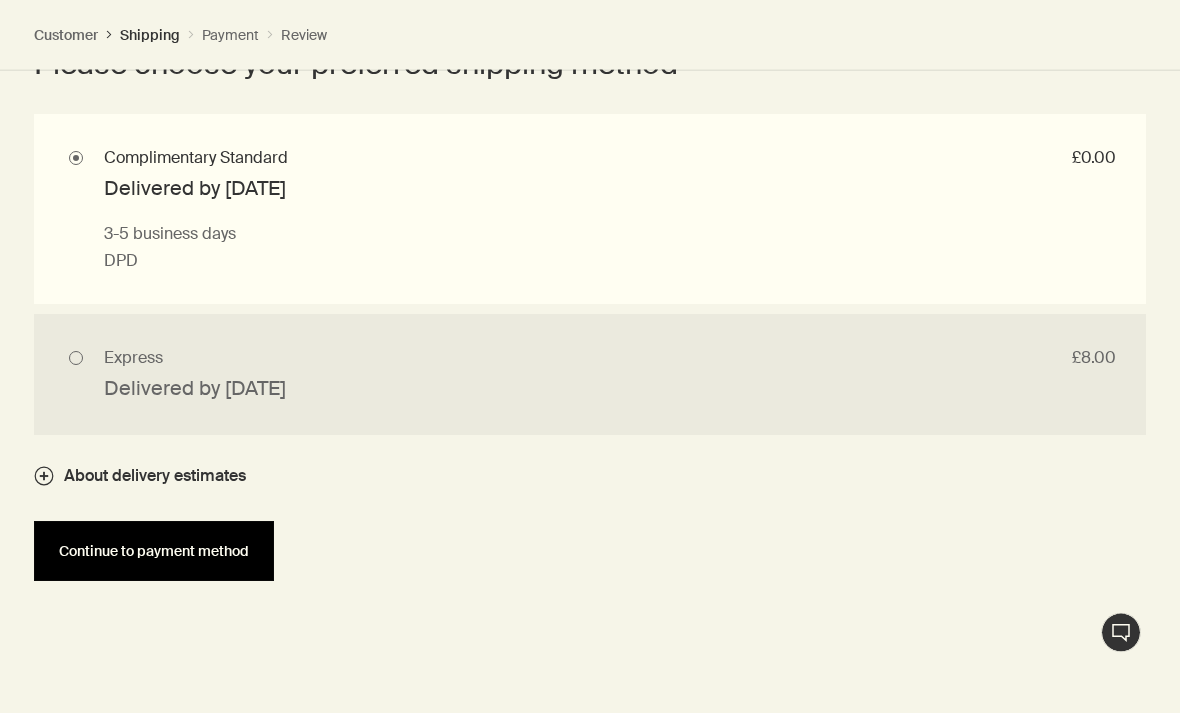 scroll, scrollTop: 2328, scrollLeft: 0, axis: vertical 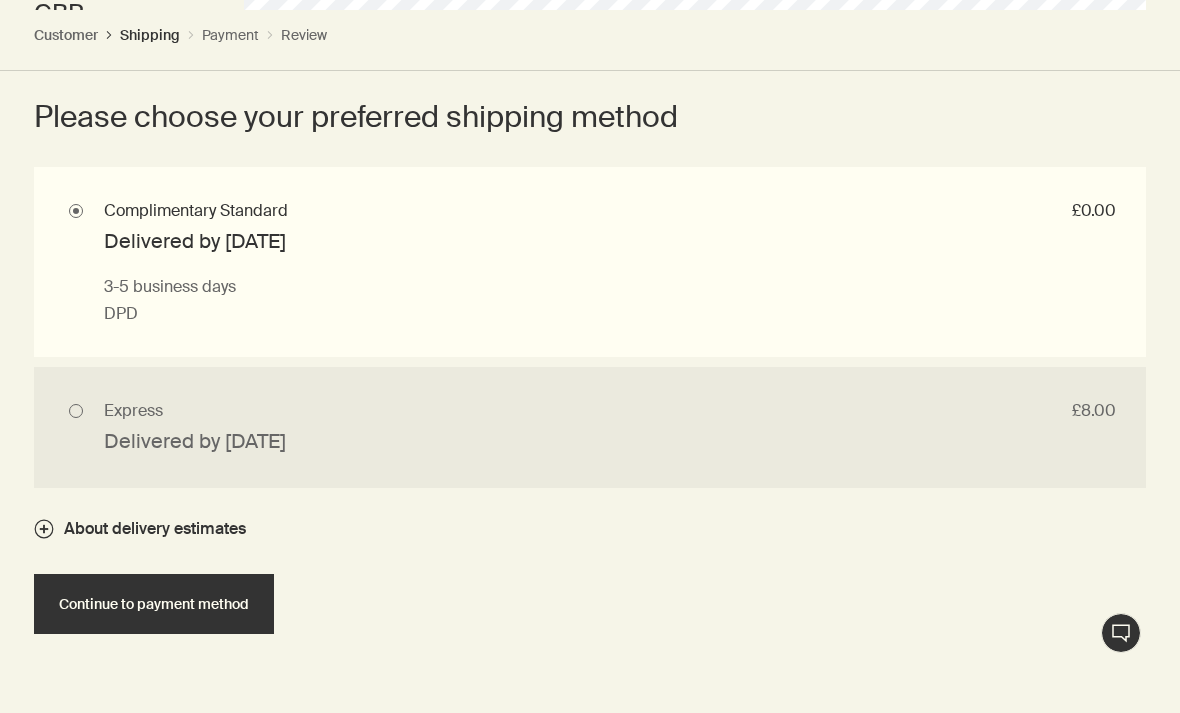 click on "Express £8.00 Delivered by Tue 15 Jul Next business day if ordered before 12pm DPD" at bounding box center (590, 427) 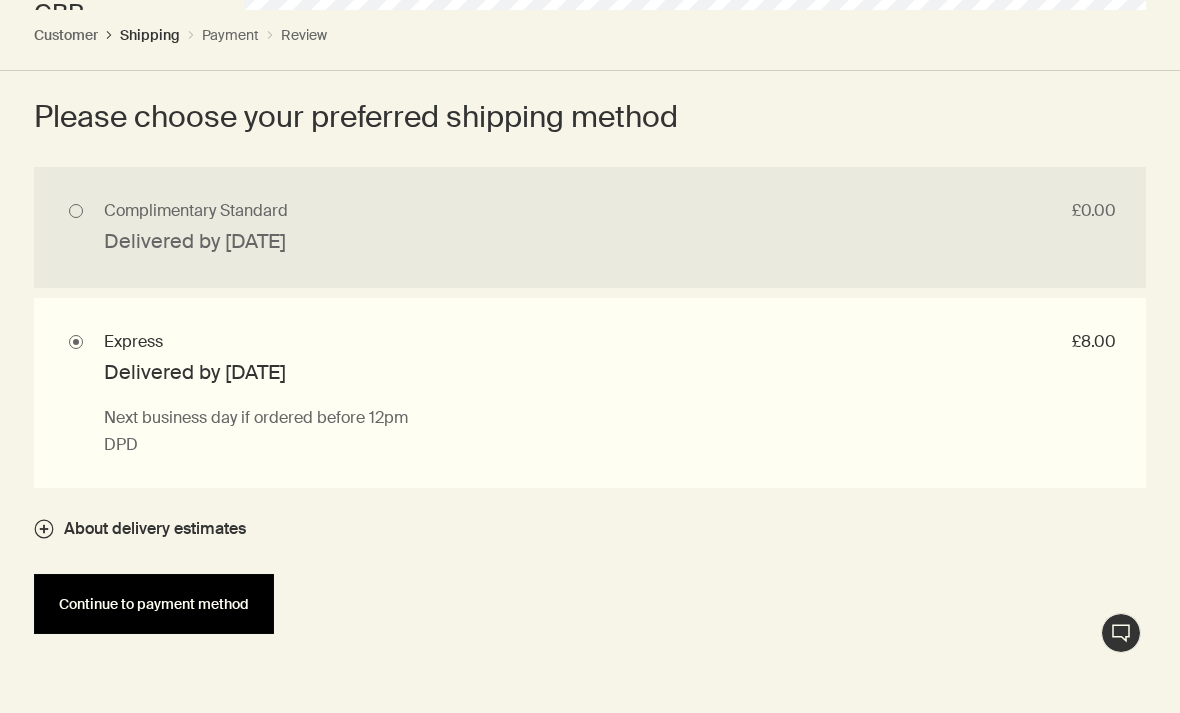 click on "Continue to payment method" at bounding box center [154, 604] 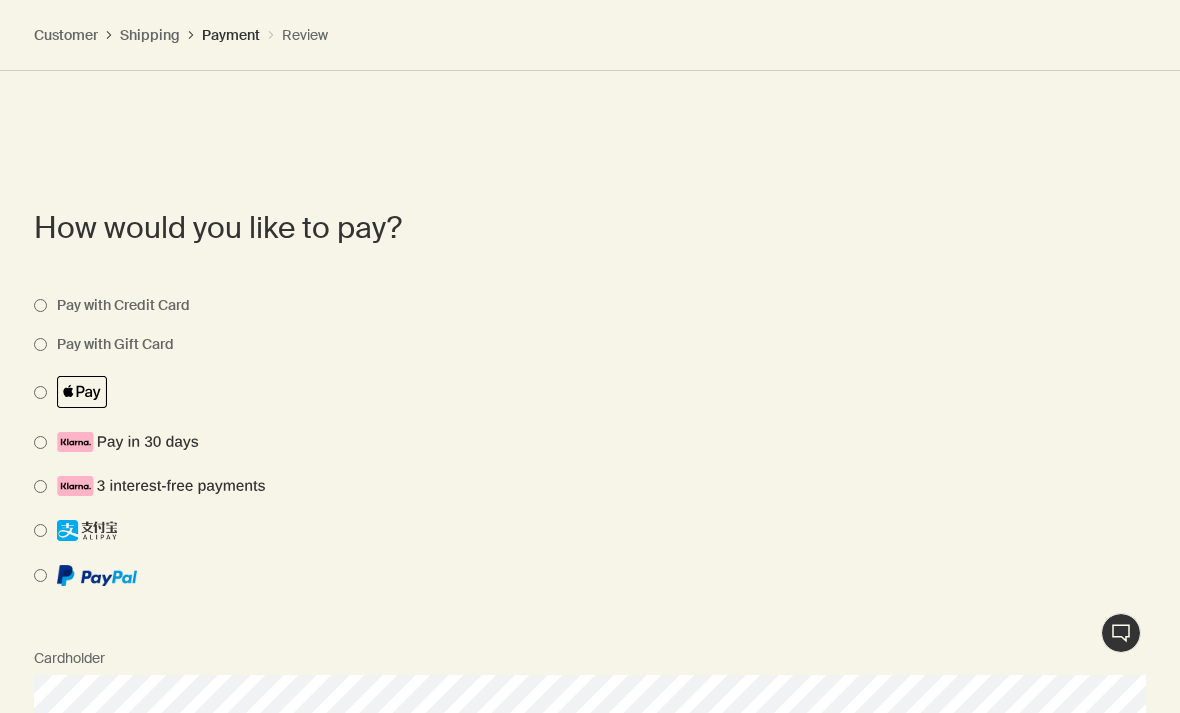 scroll, scrollTop: 1914, scrollLeft: 0, axis: vertical 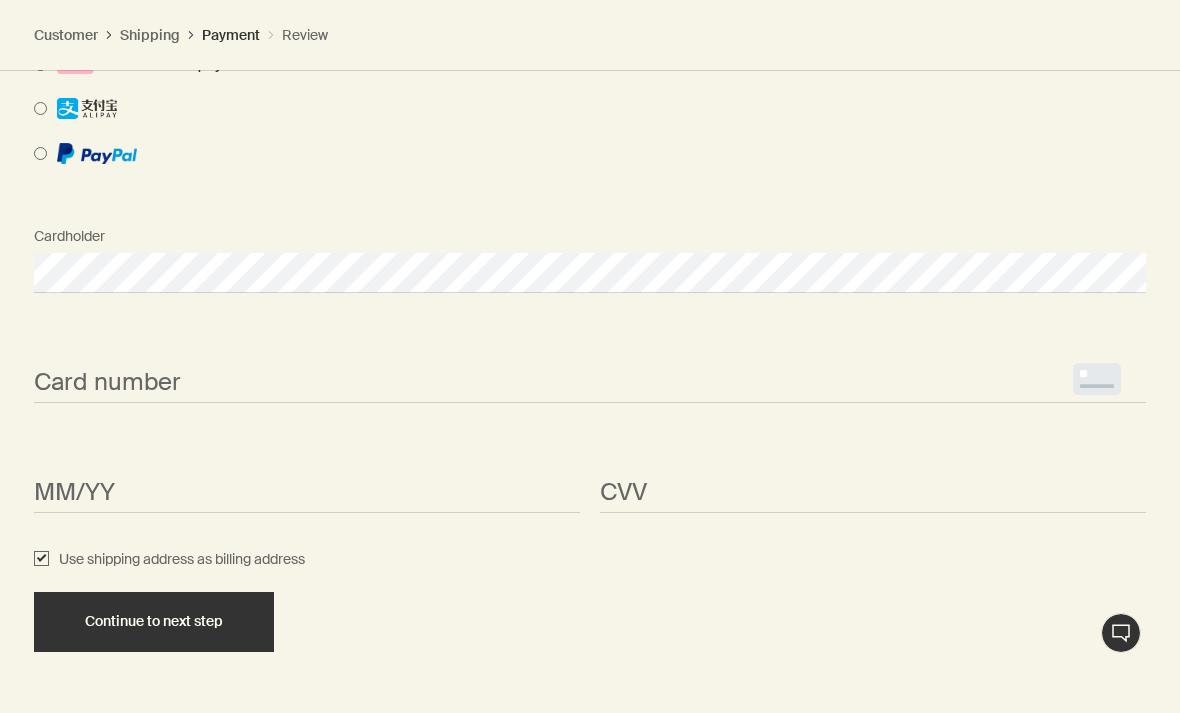 click on "<p>Your browser does not support iframes.</p>" at bounding box center [590, 383] 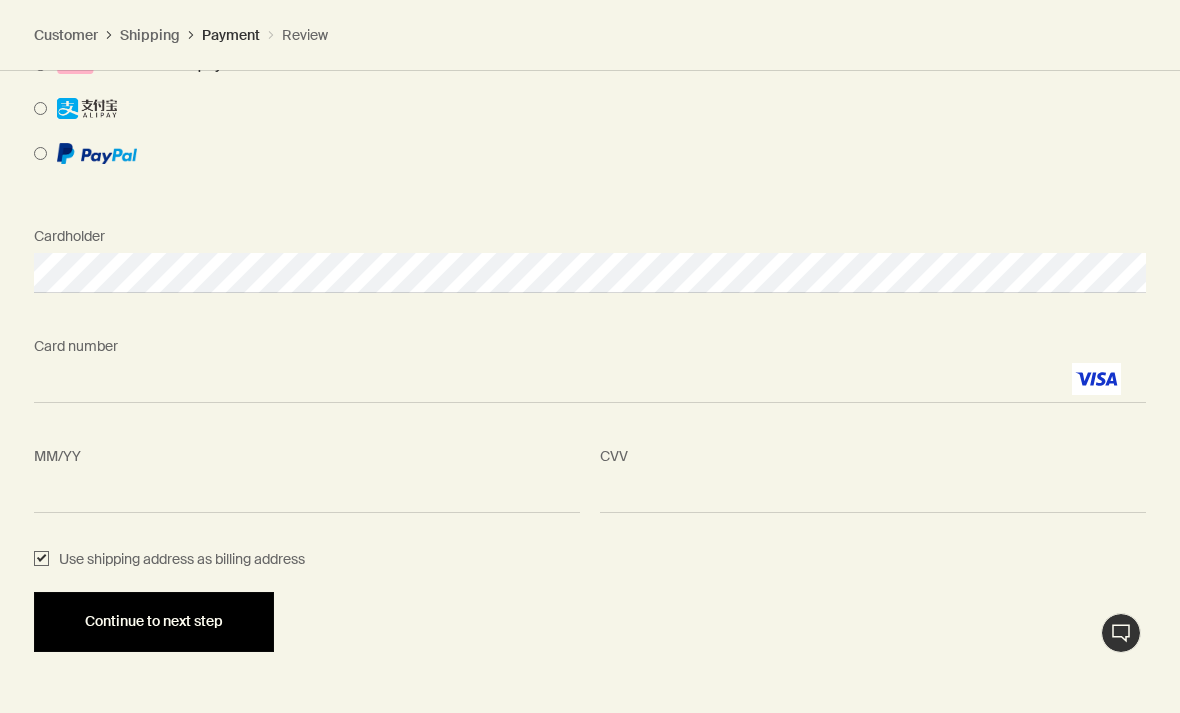 click on "Continue to next step" at bounding box center [154, 621] 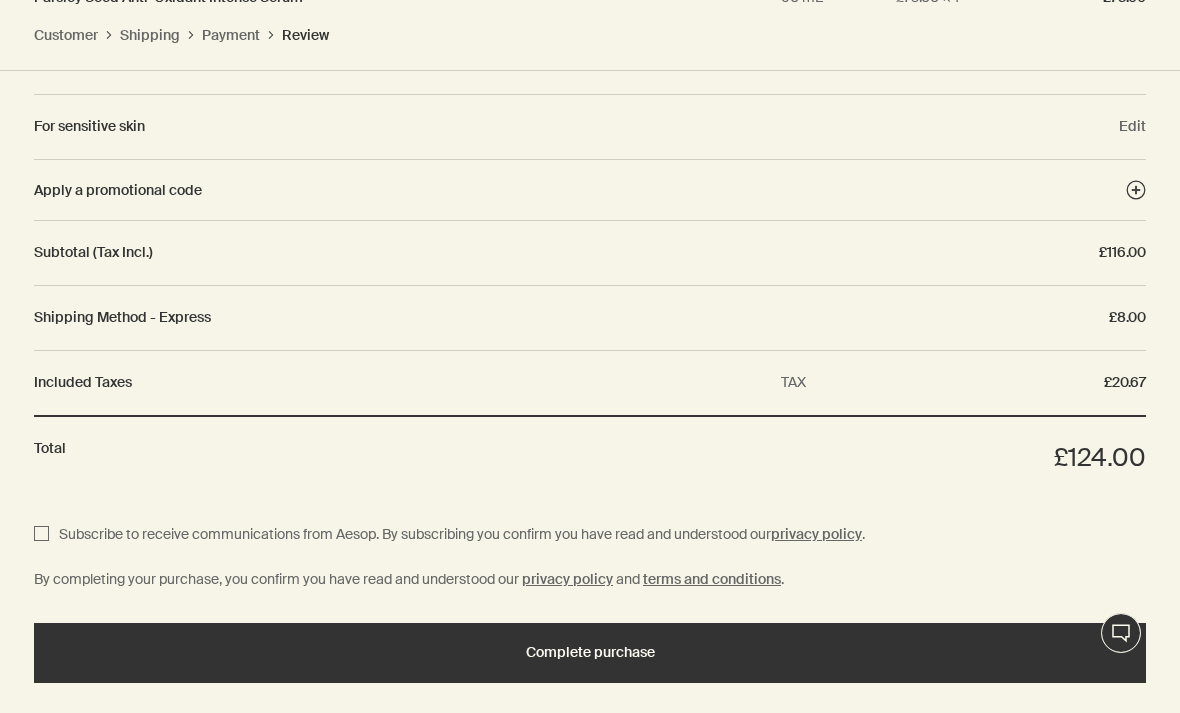 scroll, scrollTop: 2844, scrollLeft: 0, axis: vertical 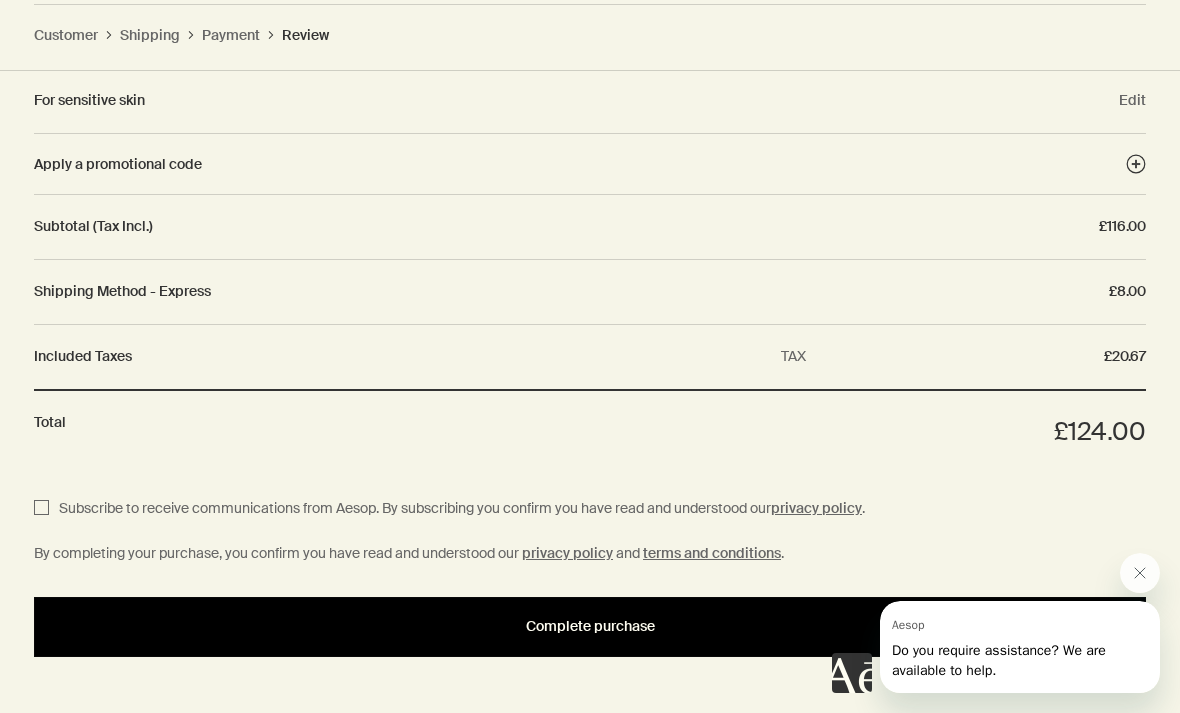 click on "Complete purchase" at bounding box center [590, 626] 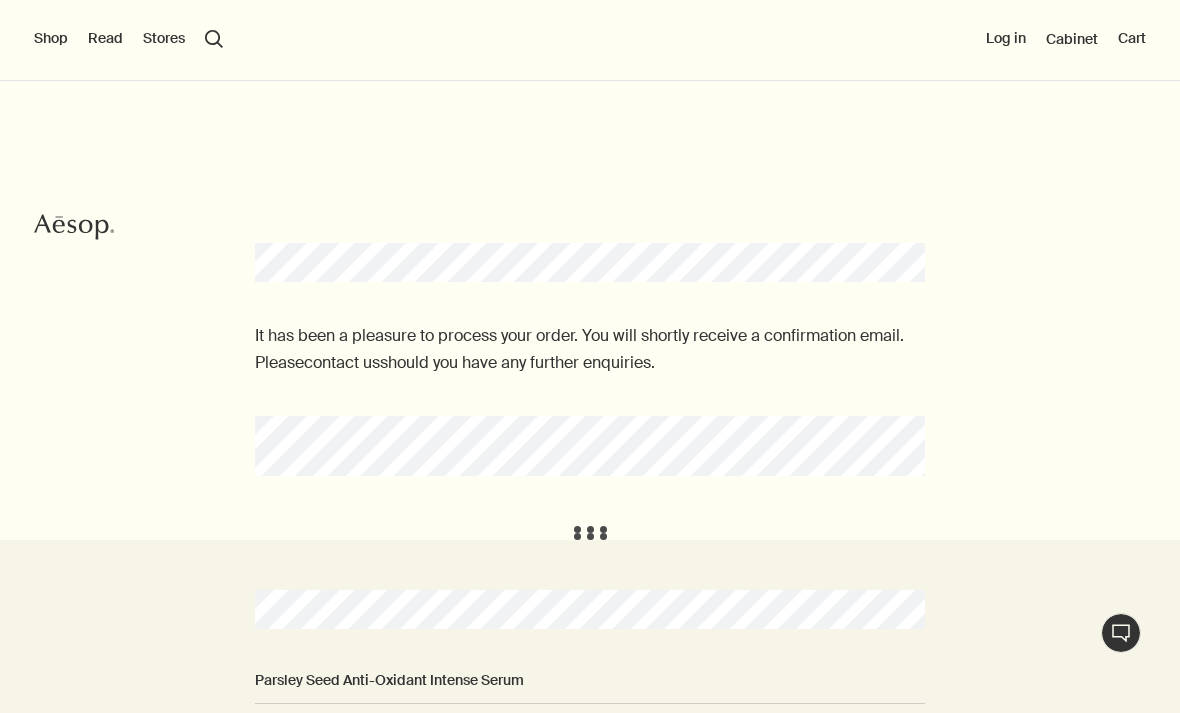 scroll, scrollTop: 0, scrollLeft: 0, axis: both 